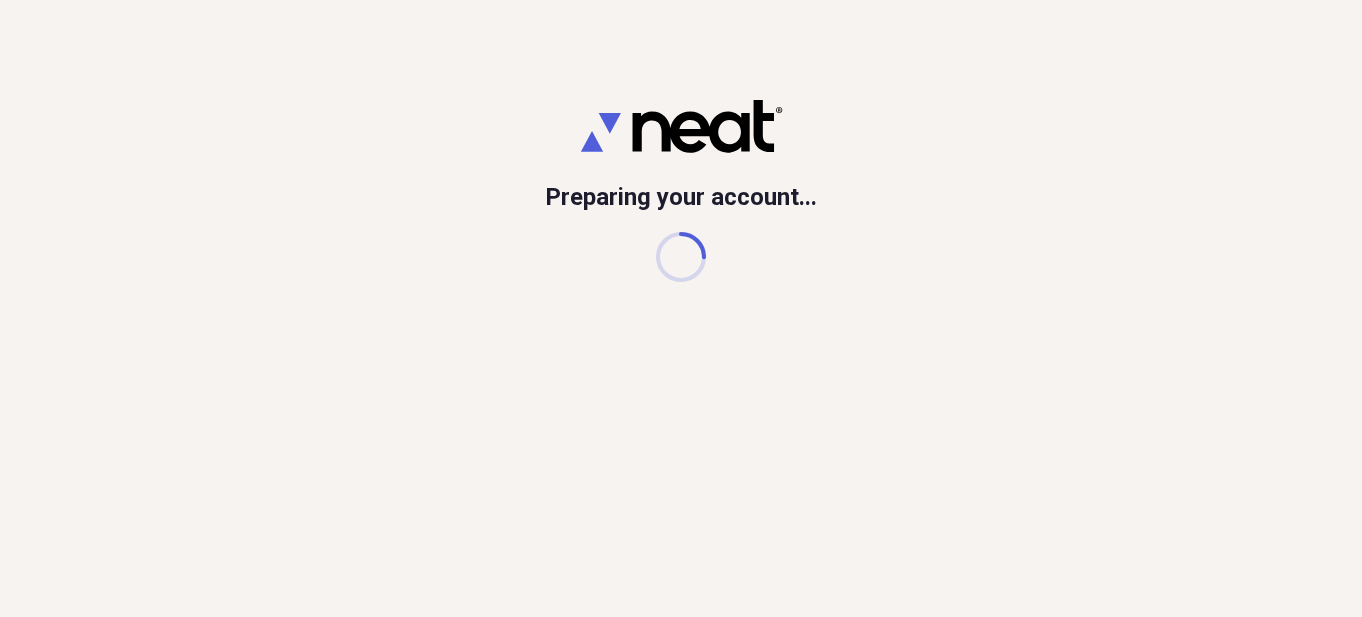 scroll, scrollTop: 0, scrollLeft: 0, axis: both 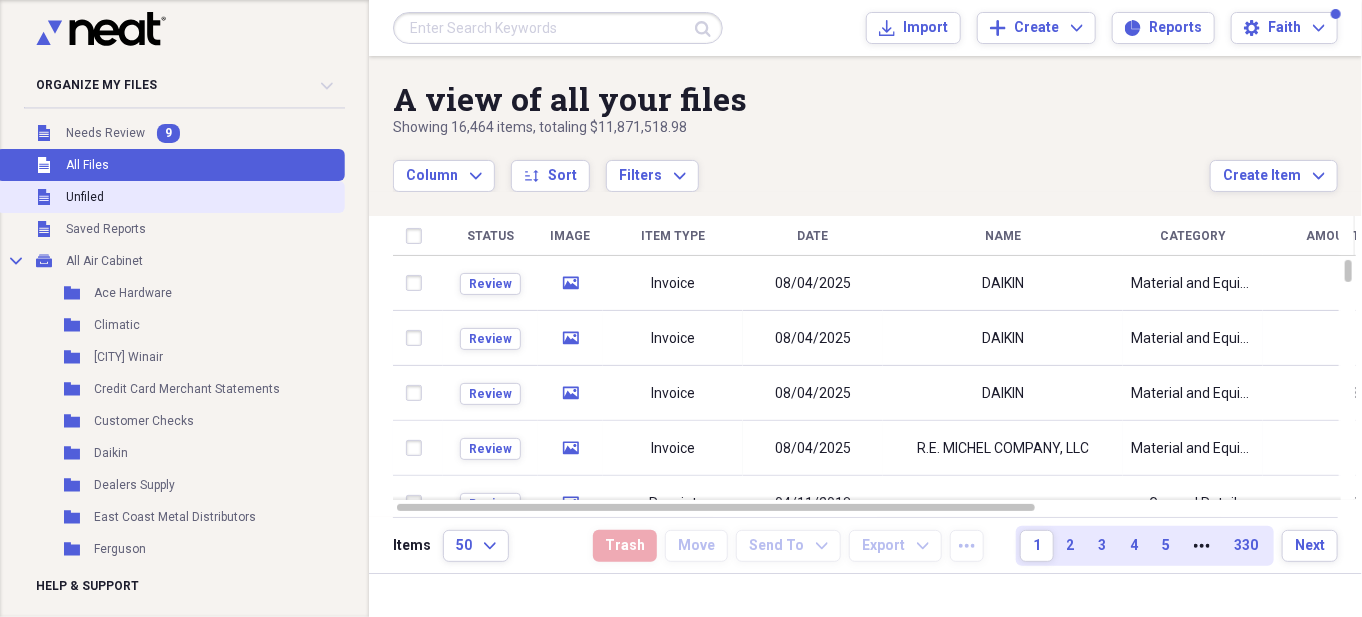 click on "Unfiled Unfiled" at bounding box center [170, 197] 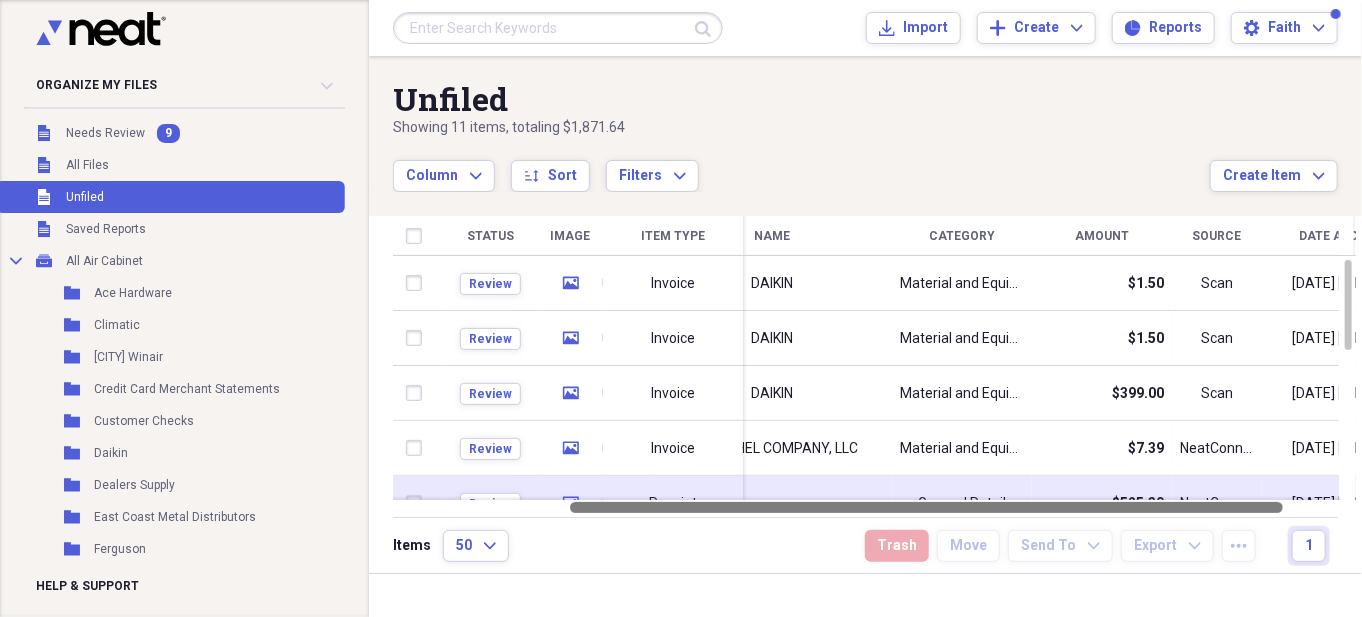 drag, startPoint x: 924, startPoint y: 511, endPoint x: 1099, endPoint y: 493, distance: 175.92328 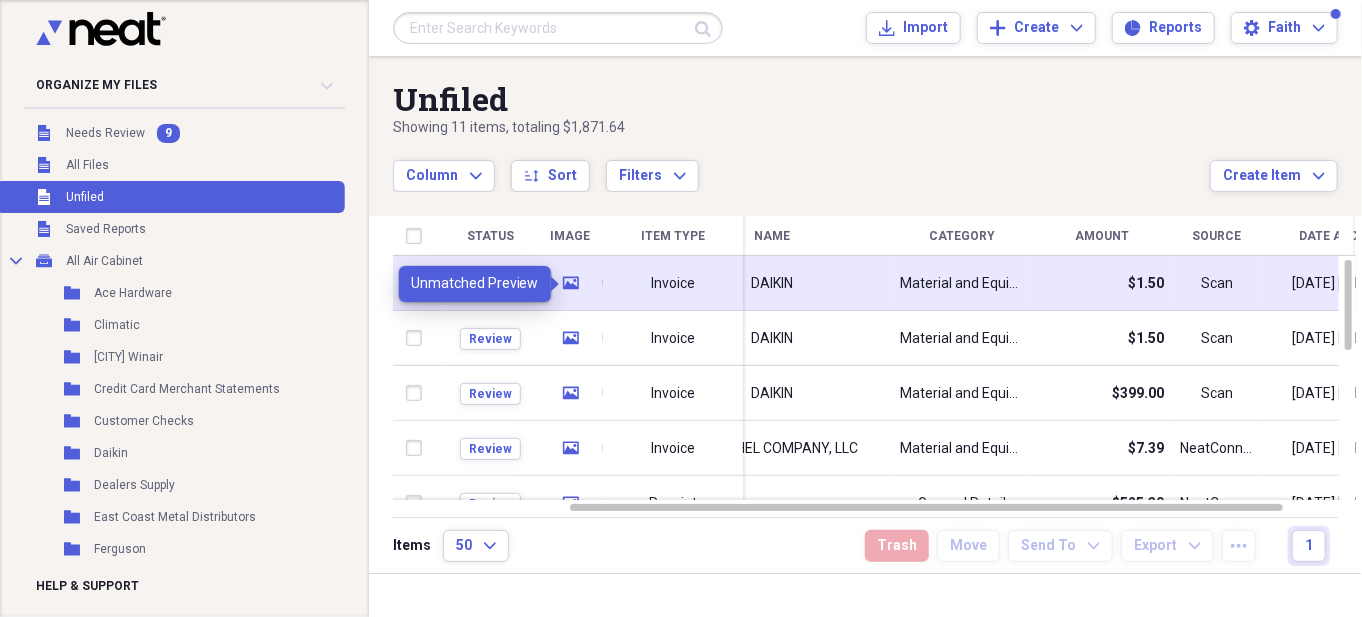 click on "media" 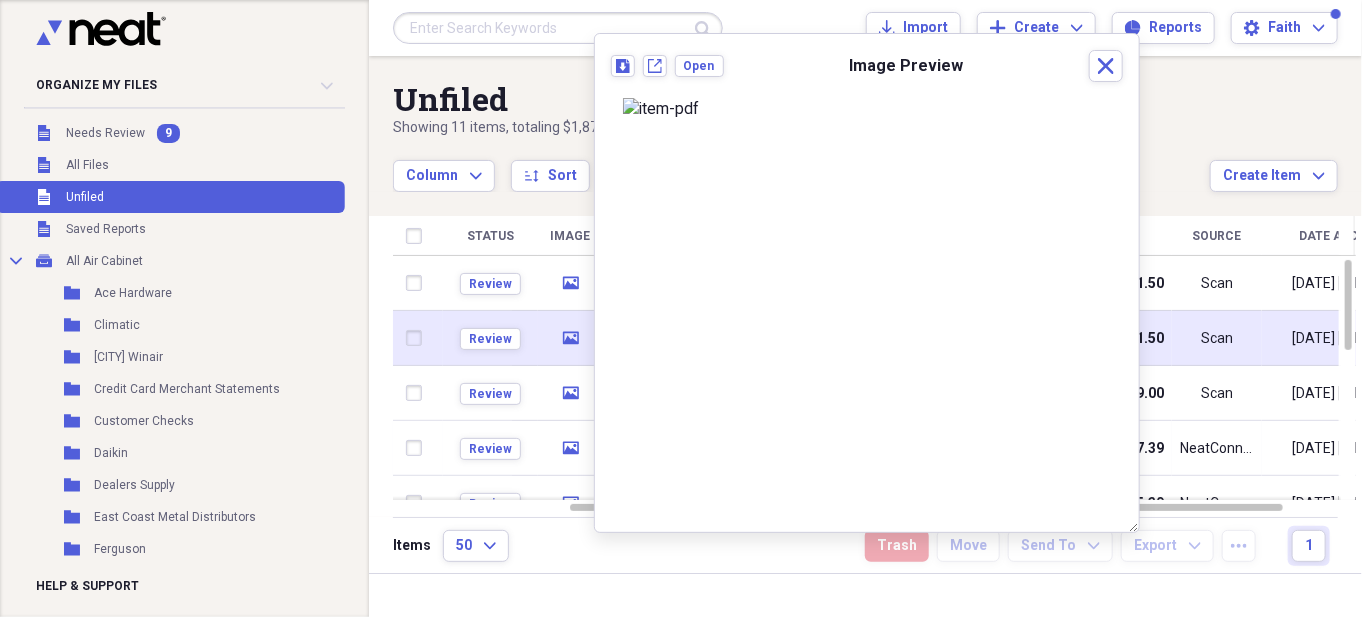 click on "media" at bounding box center [570, 338] 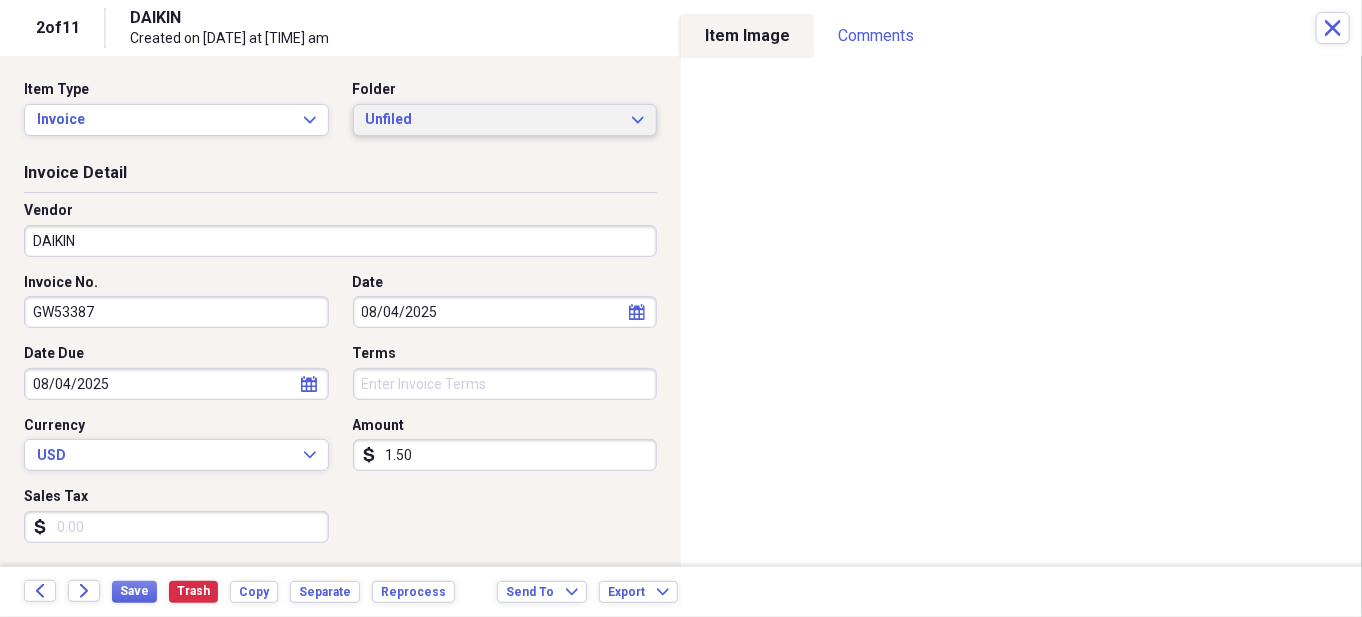 click on "Unfiled" at bounding box center [493, 120] 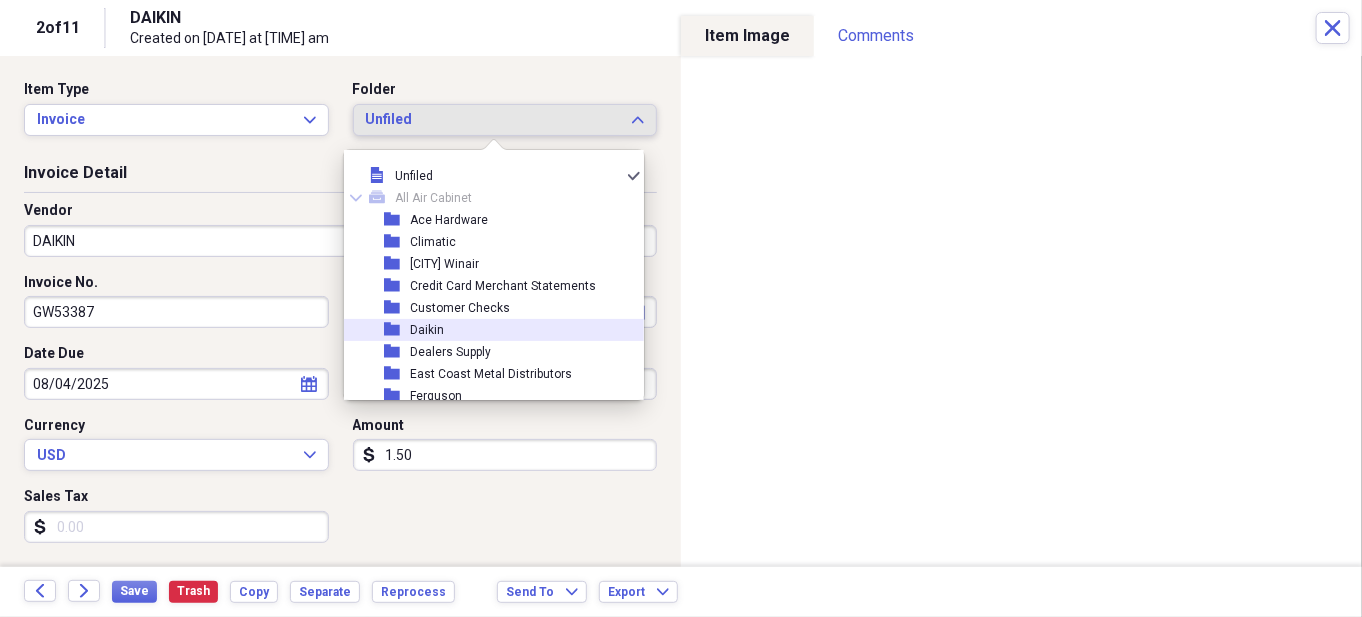 click on "Daikin" at bounding box center (427, 330) 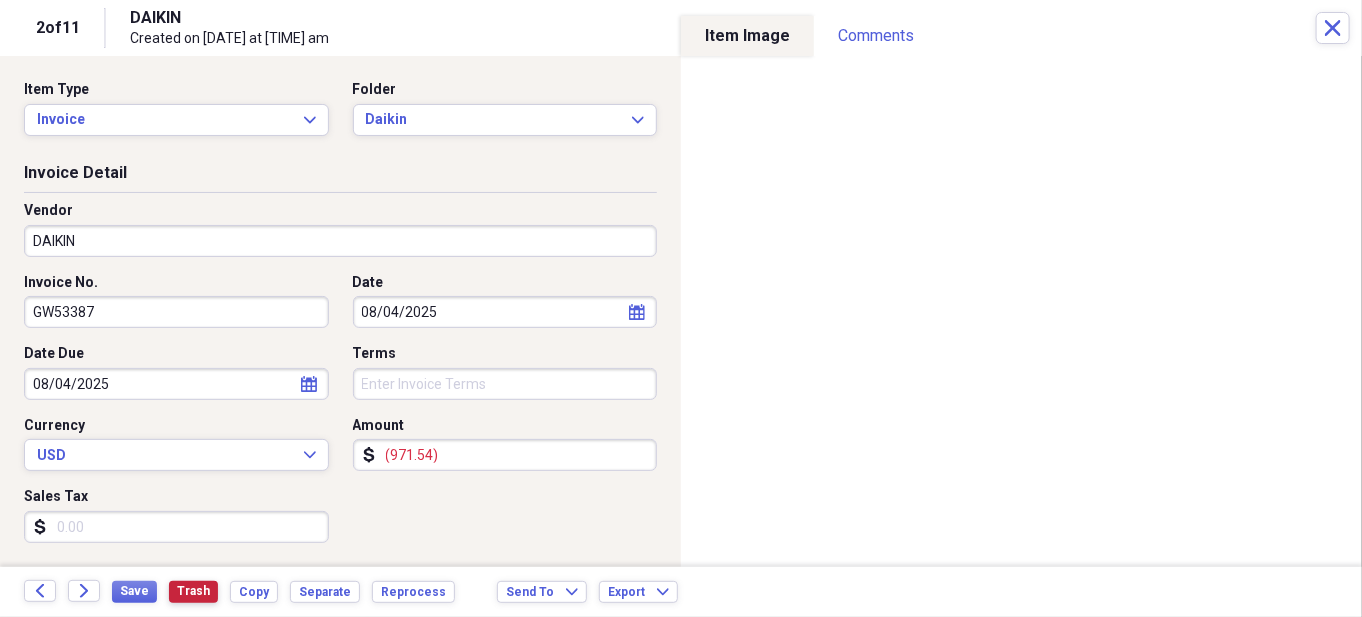 click on "Trash" at bounding box center [193, 591] 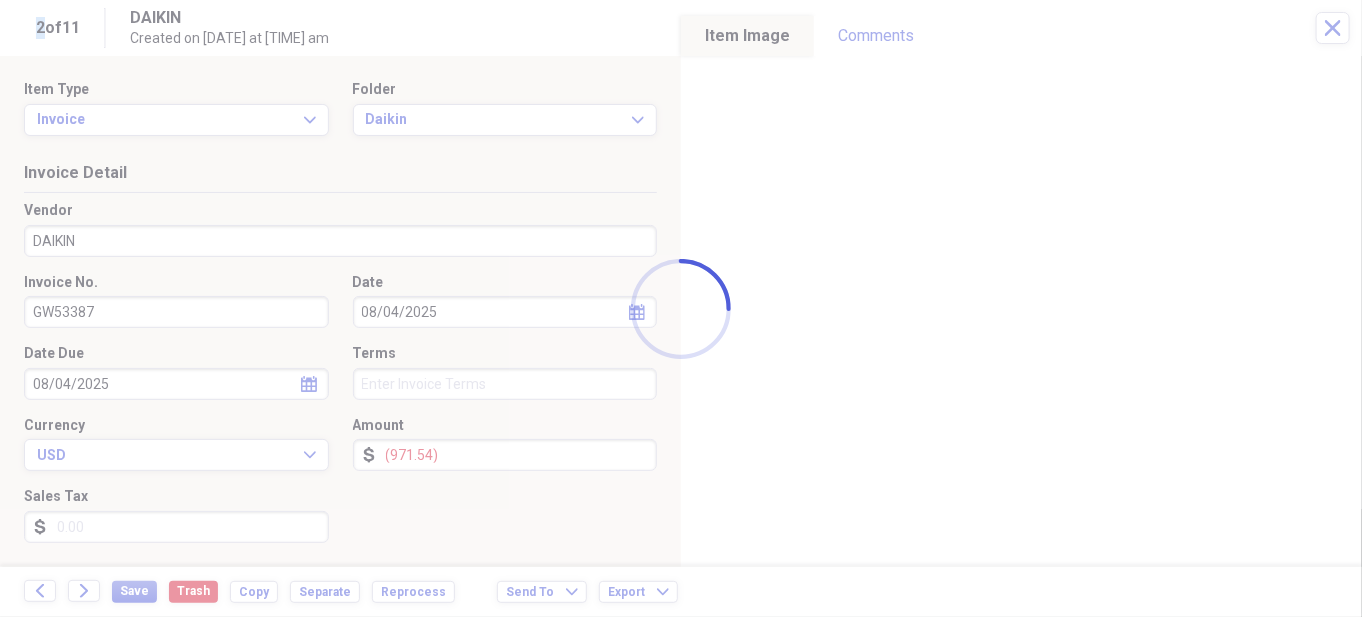 type on "1.50" 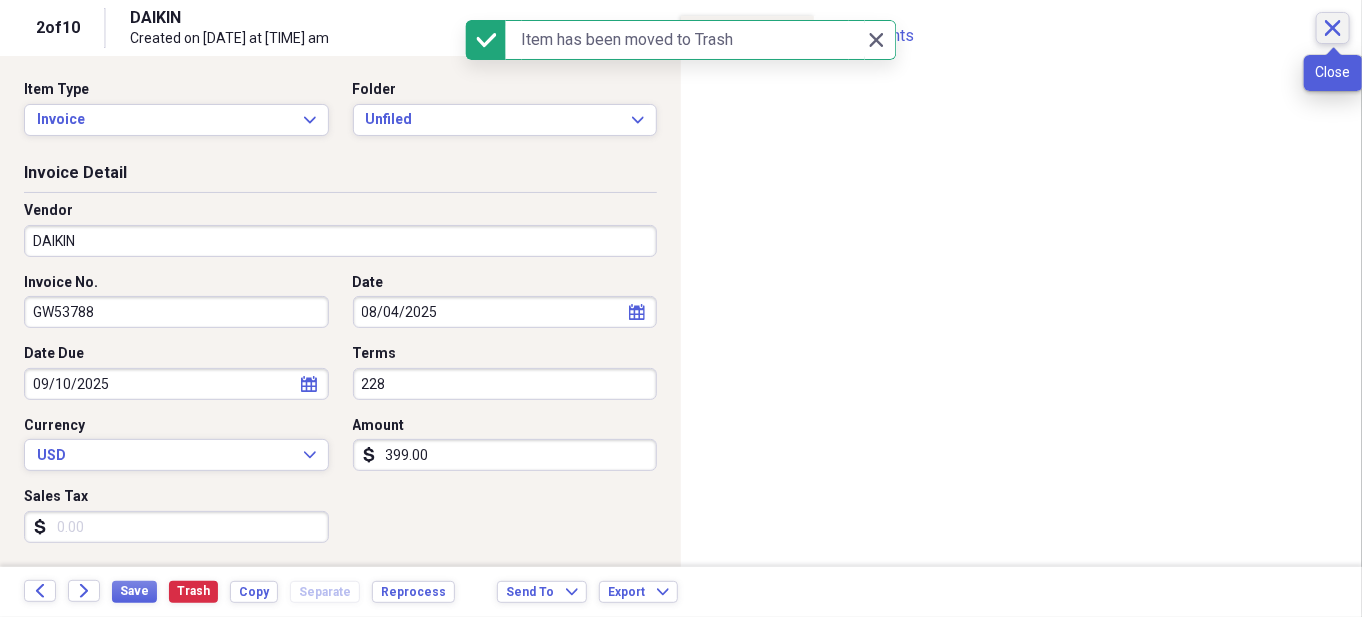 click on "Close" 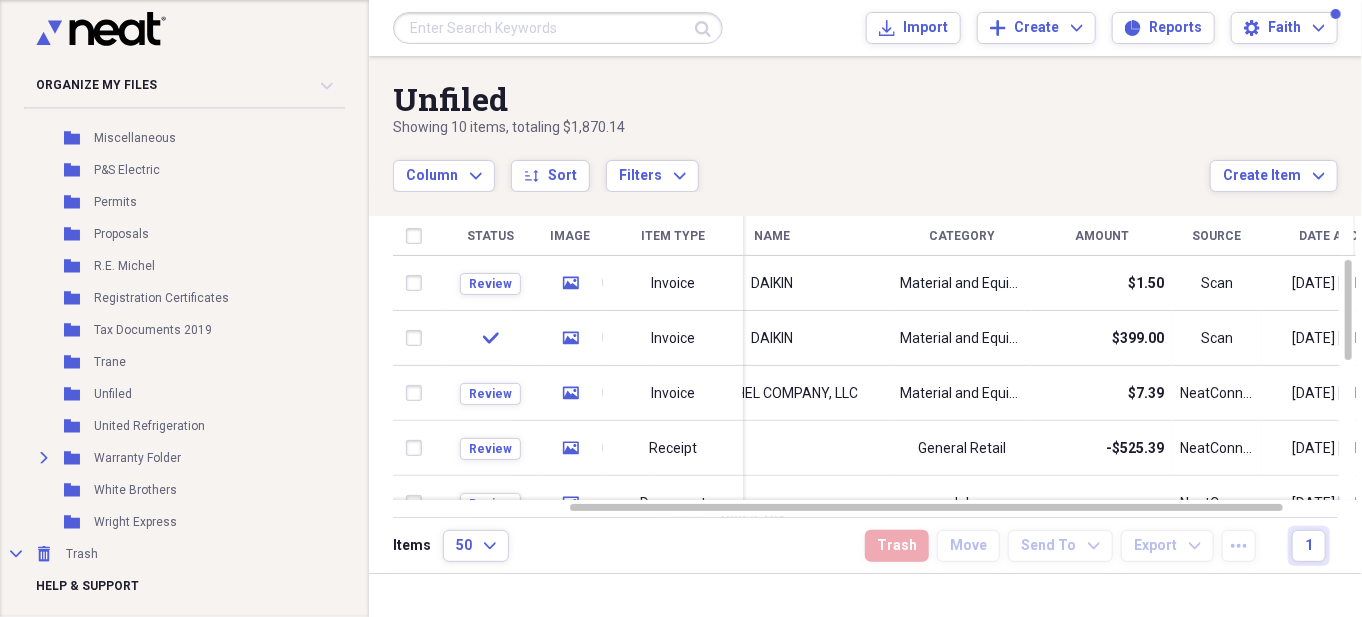 scroll, scrollTop: 700, scrollLeft: 0, axis: vertical 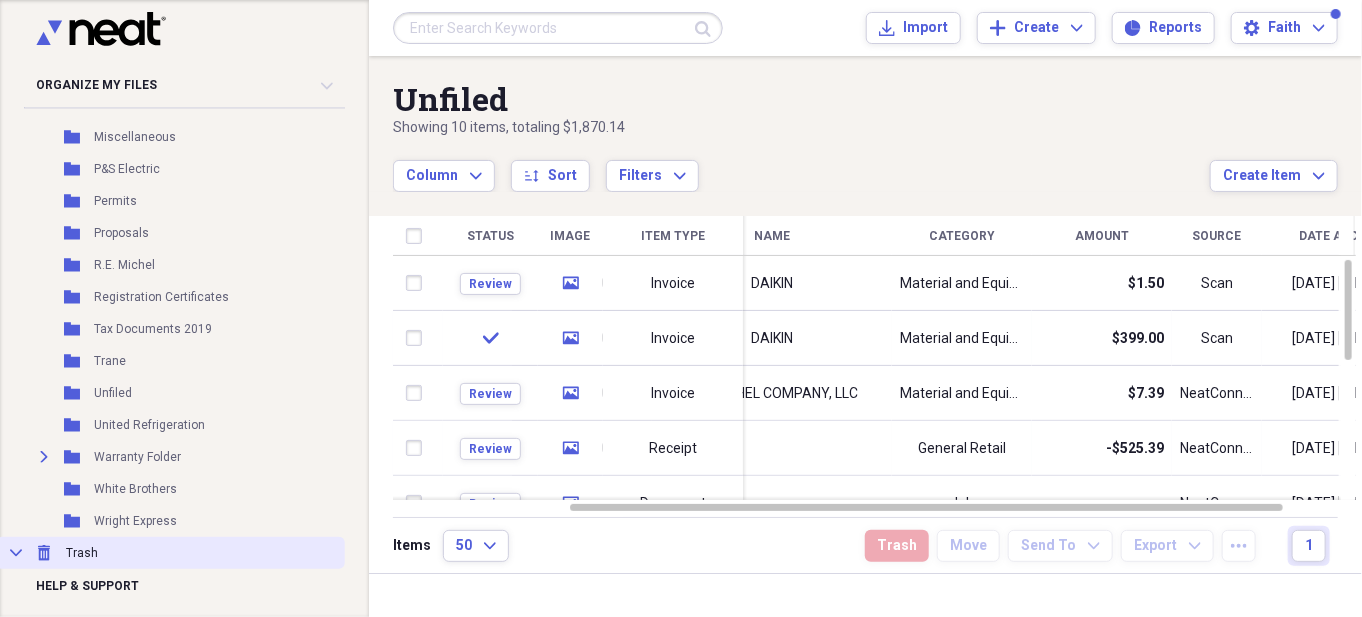 click on "Trash" at bounding box center [82, 553] 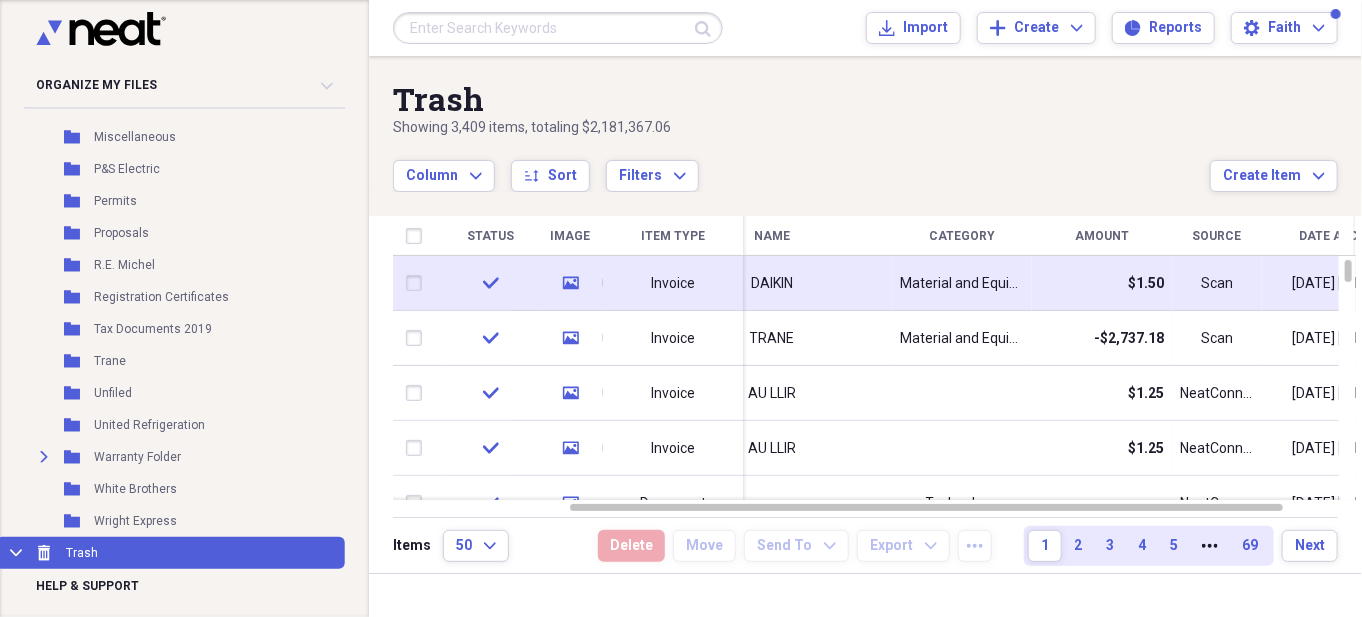 click on "DAIKIN" at bounding box center [772, 283] 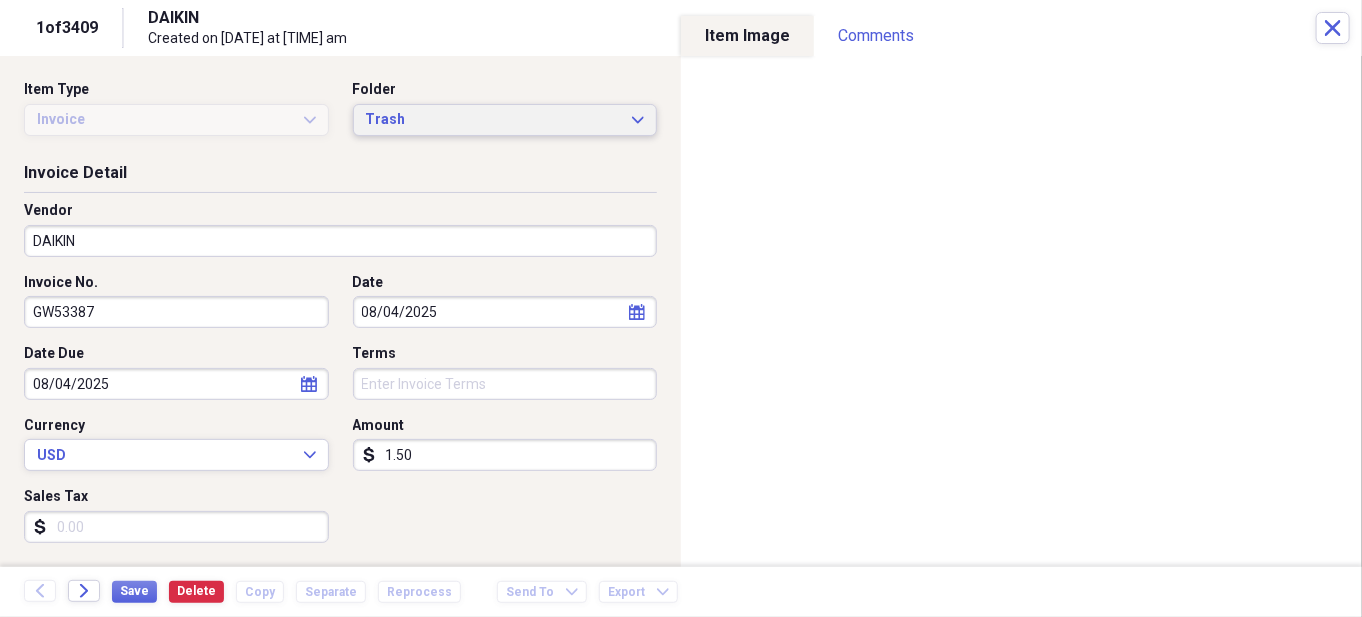 click on "Trash" at bounding box center (493, 120) 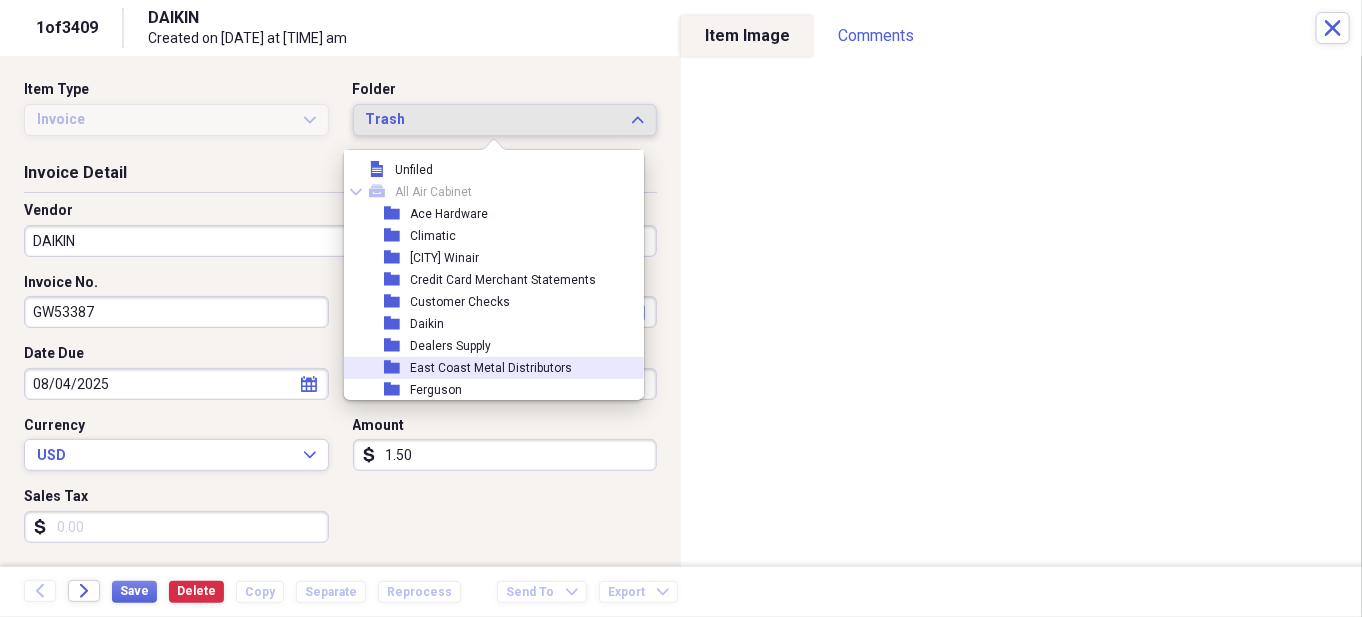 scroll, scrollTop: 0, scrollLeft: 0, axis: both 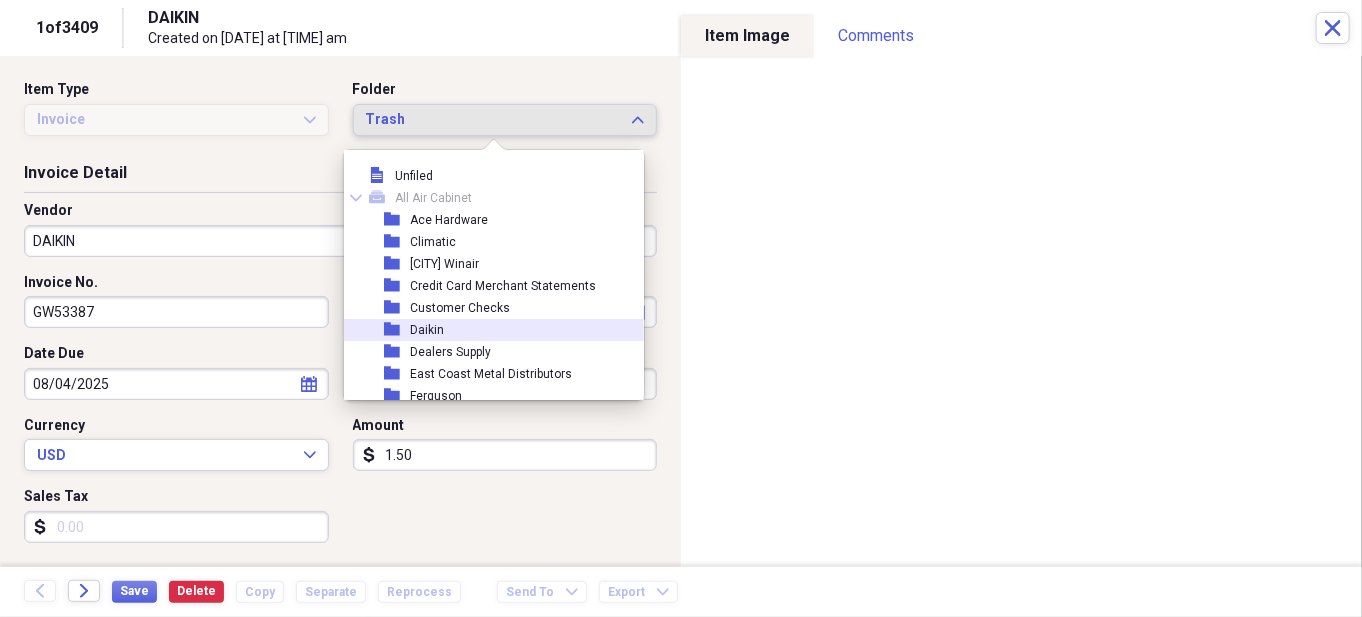 click on "Daikin" at bounding box center [427, 330] 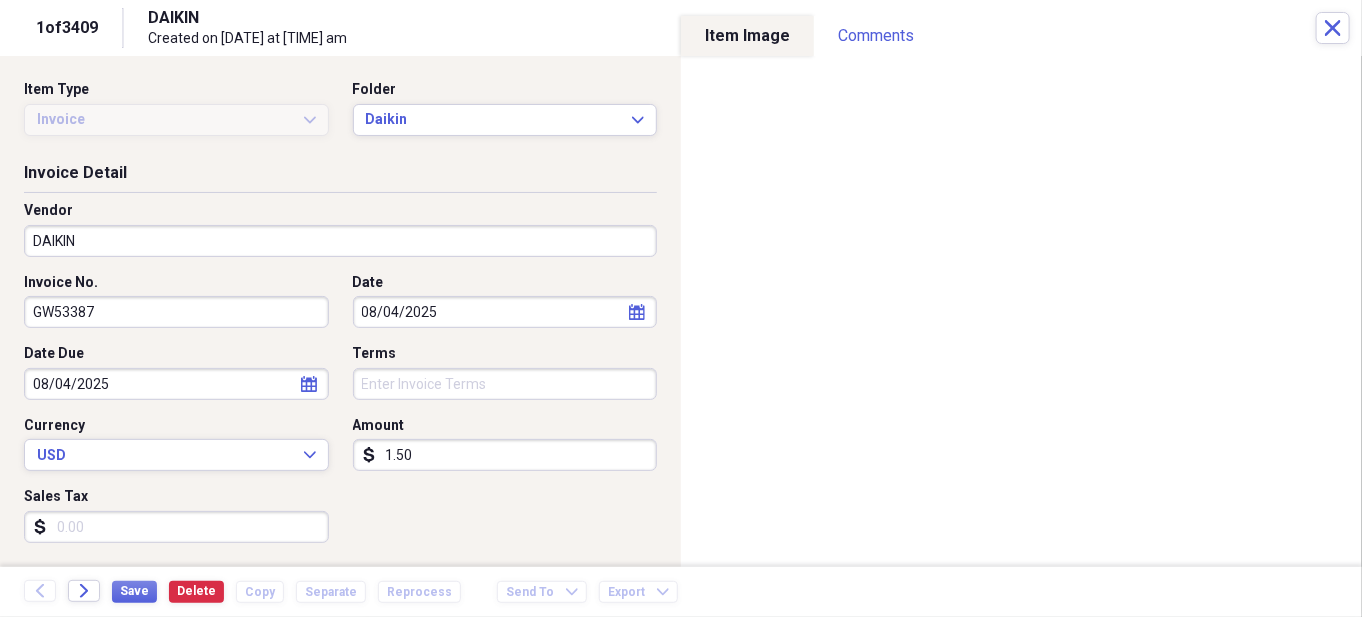 click on "1.50" at bounding box center (505, 455) 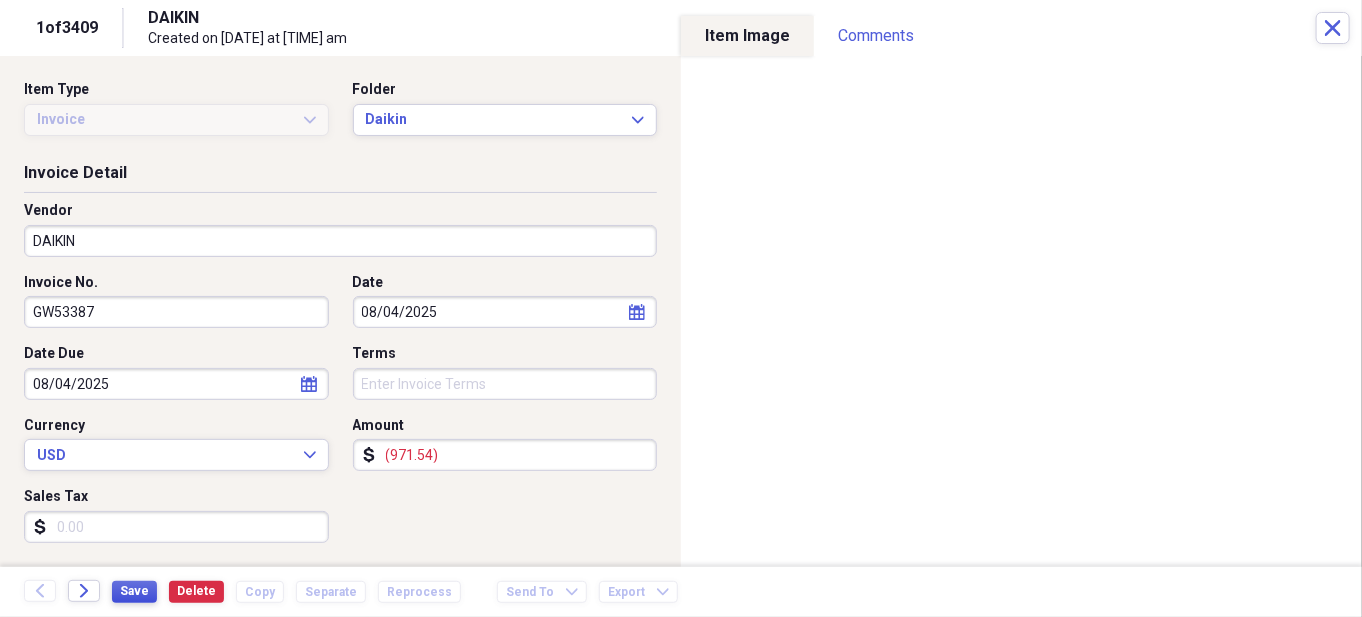 type on "(971.54)" 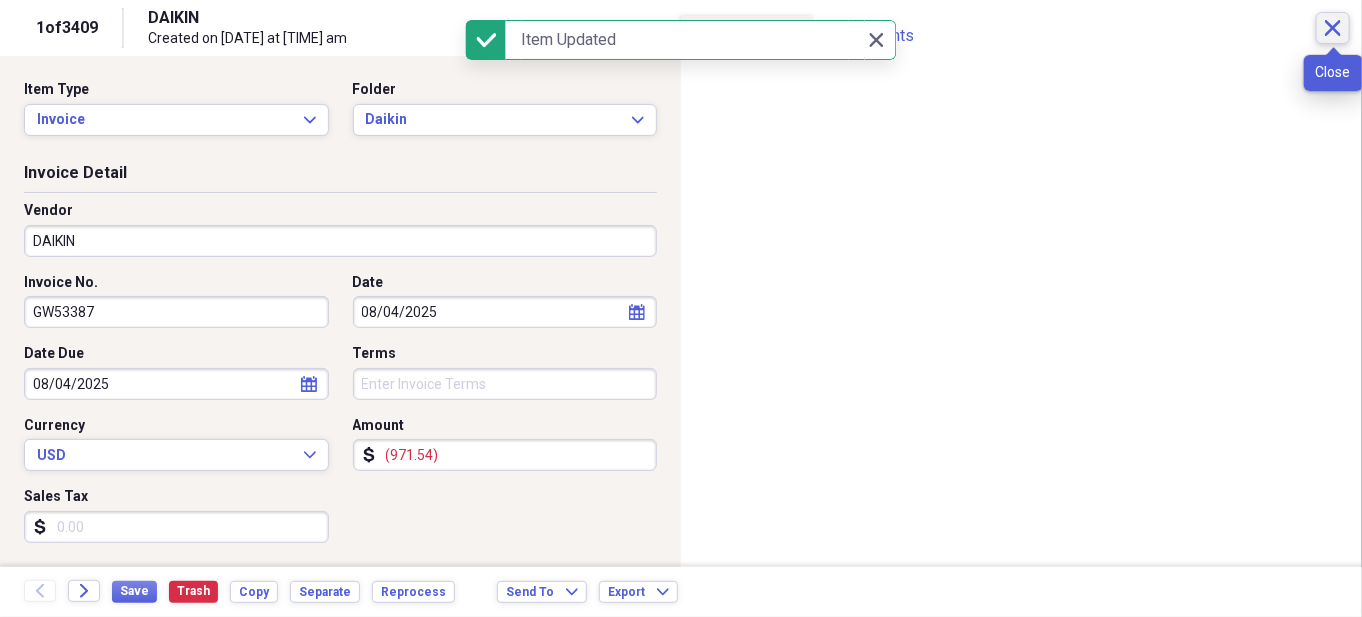 click on "Close" 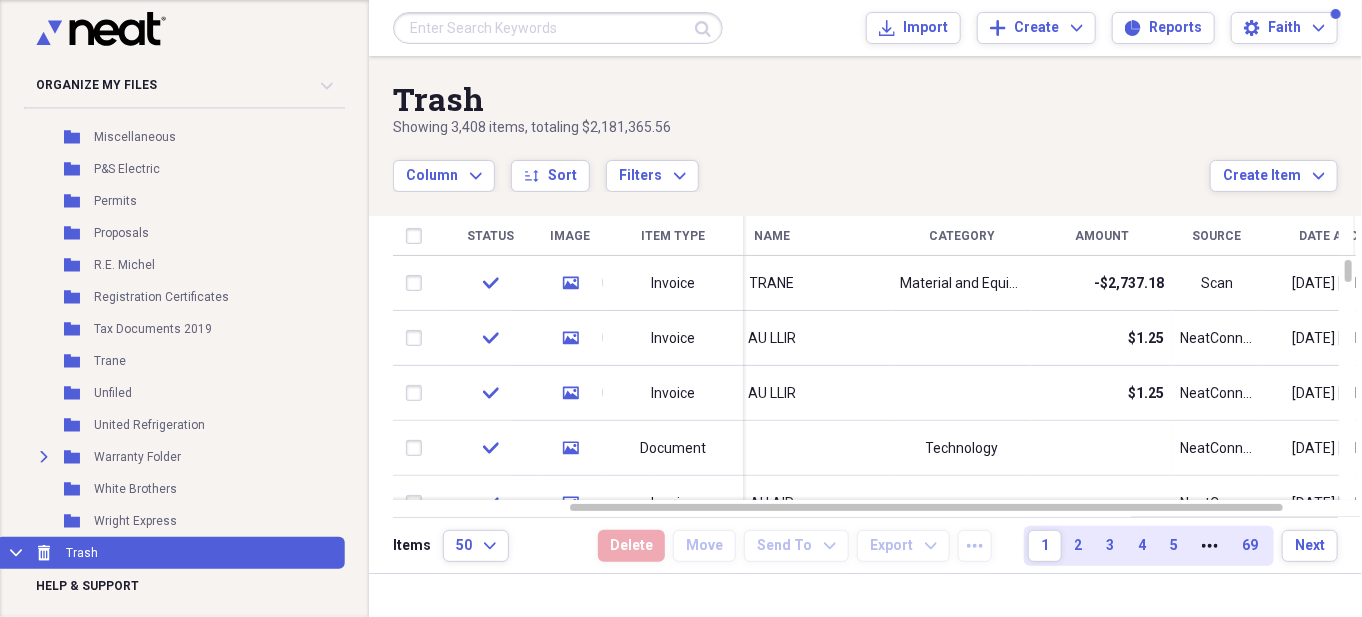 click at bounding box center (558, 28) 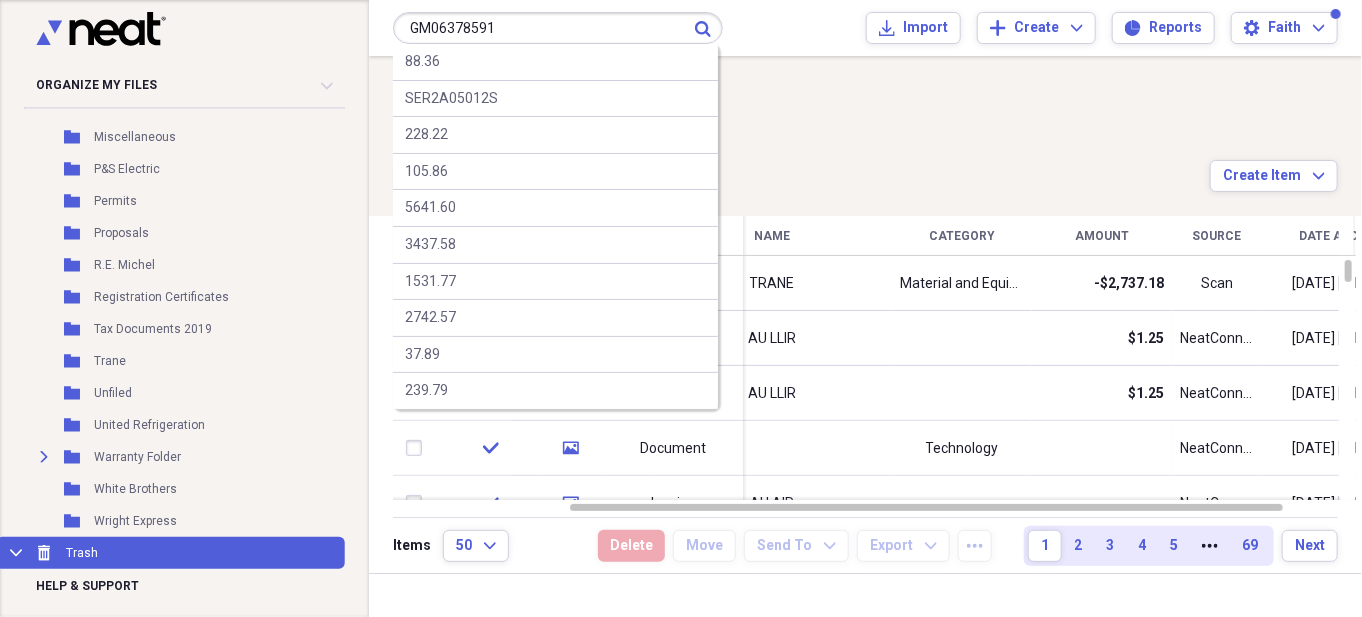 type on "GM06378591" 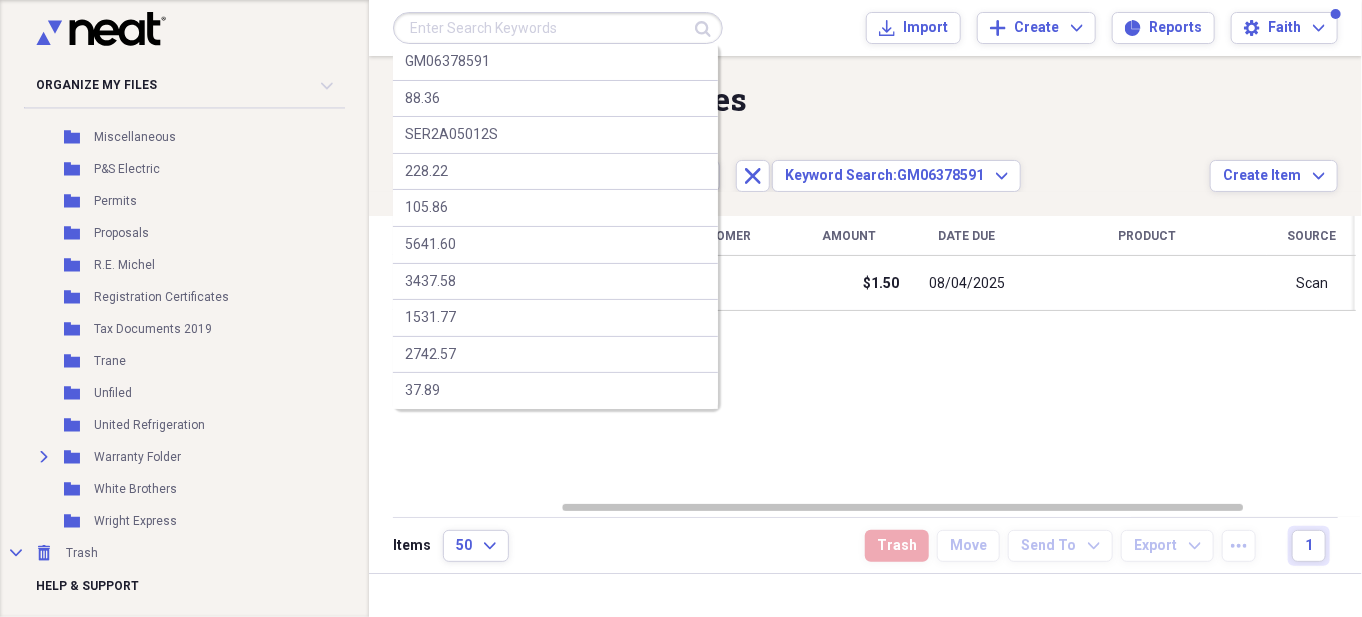 click at bounding box center (558, 28) 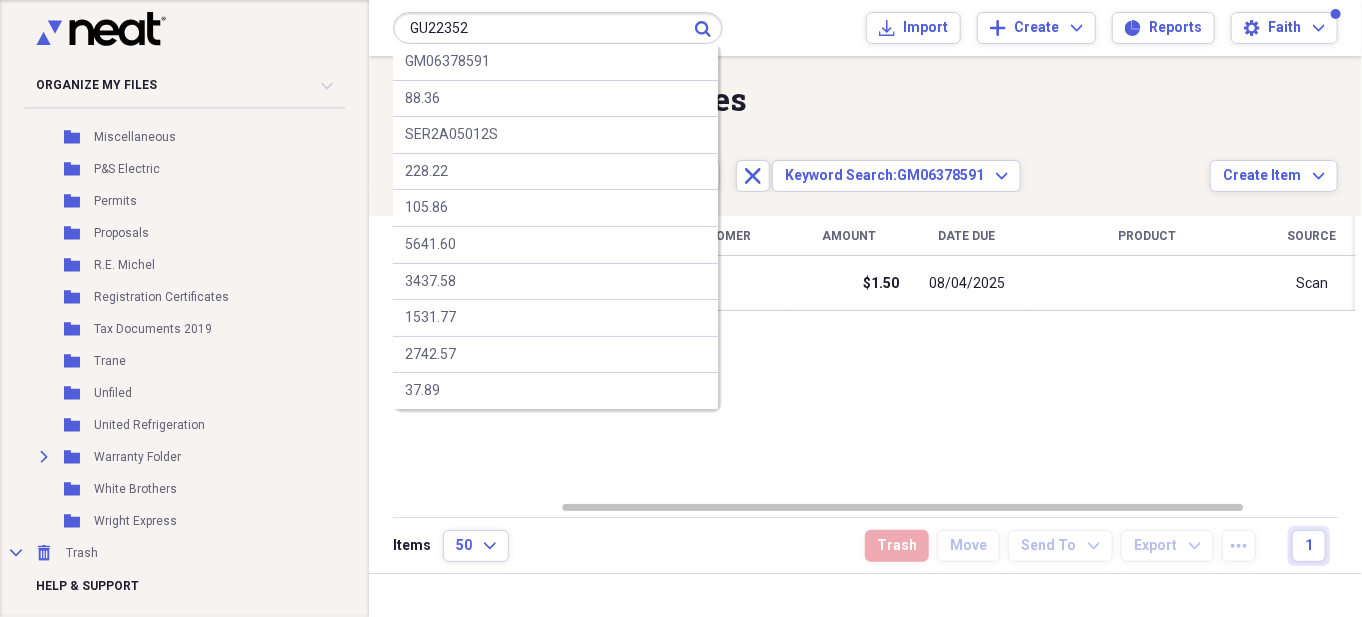 type on "GU22352" 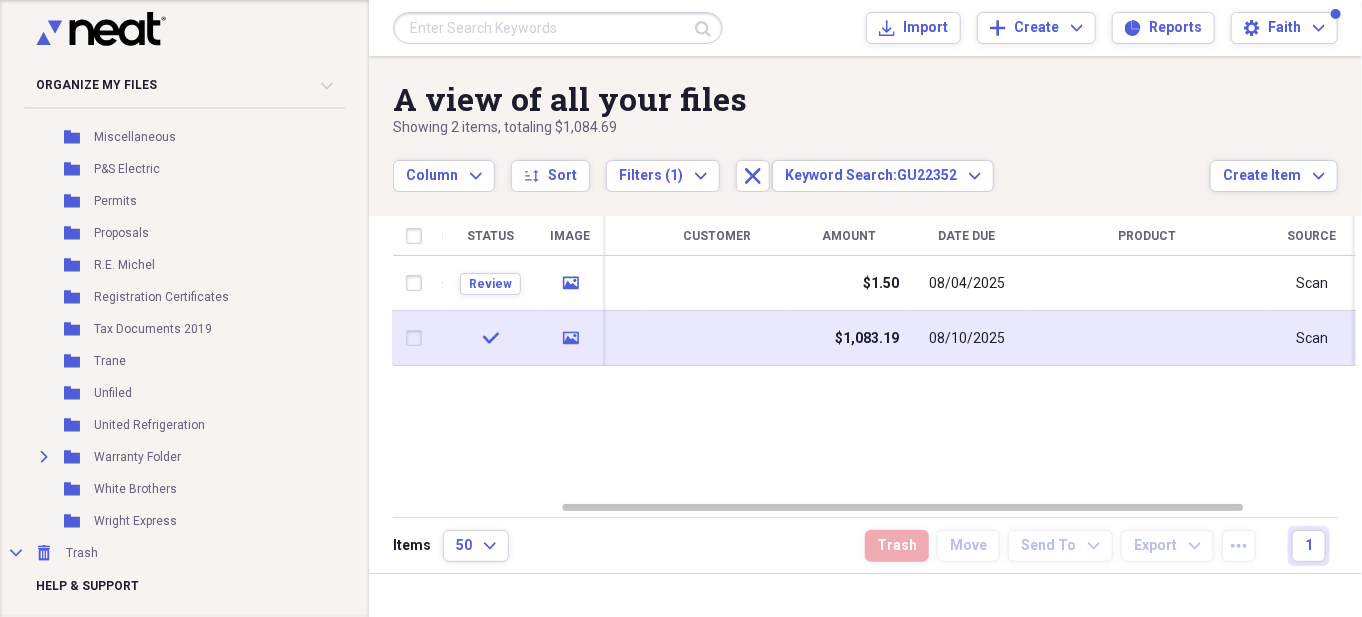 click at bounding box center [717, 338] 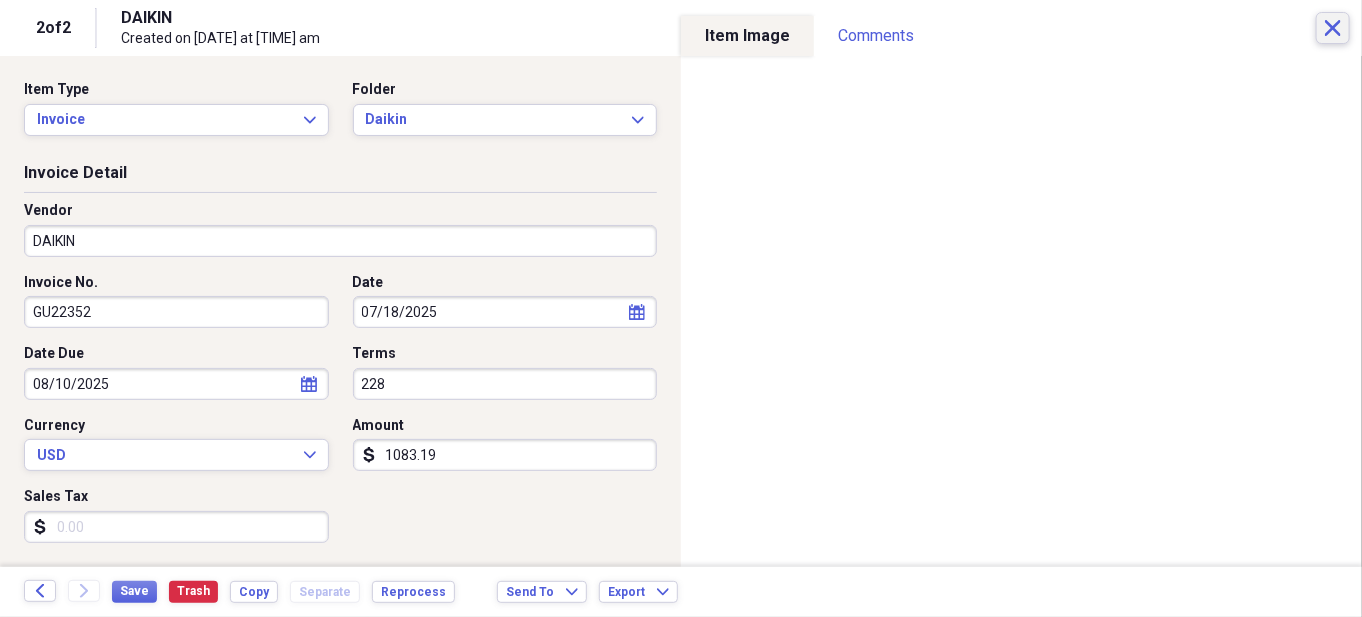 click on "Close" 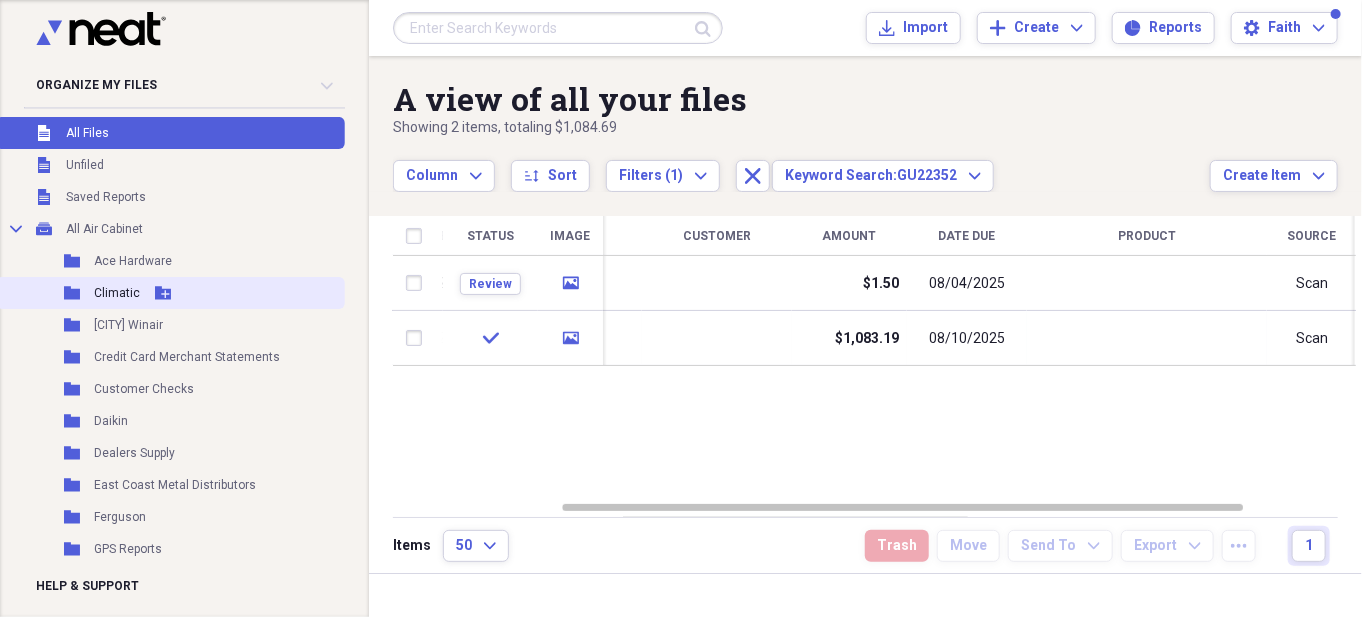 scroll, scrollTop: 0, scrollLeft: 0, axis: both 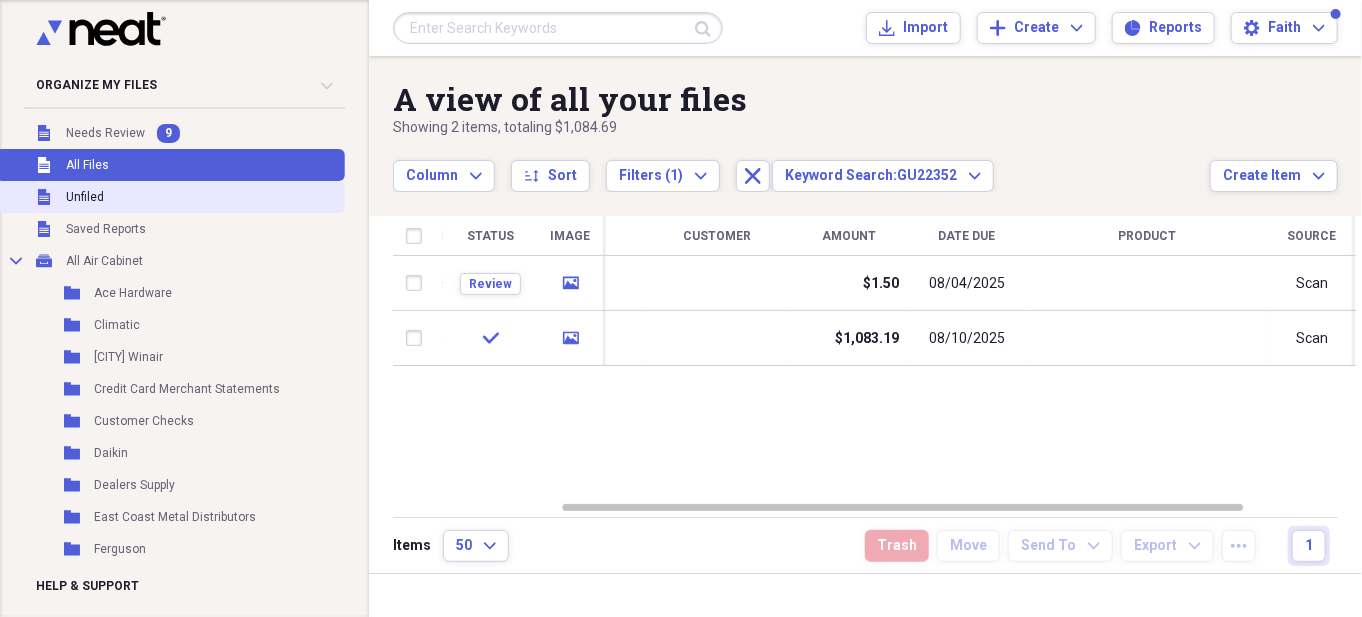 click on "Unfiled" at bounding box center (85, 197) 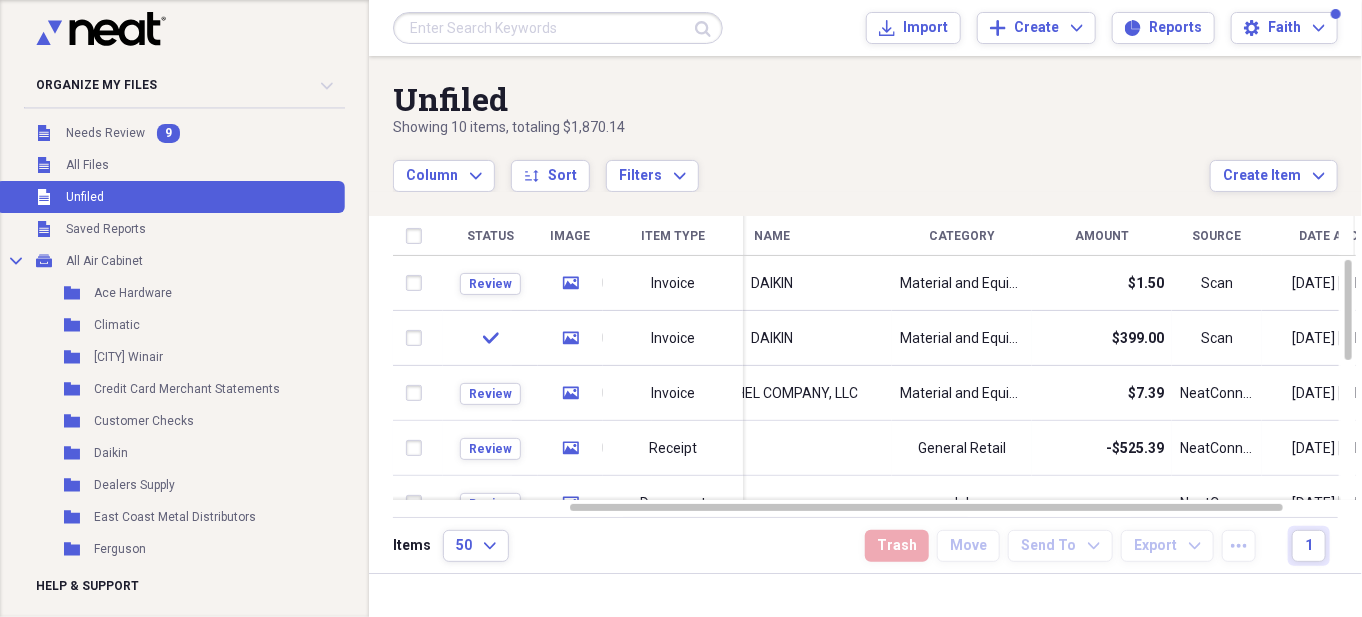click on "Name" at bounding box center [772, 236] 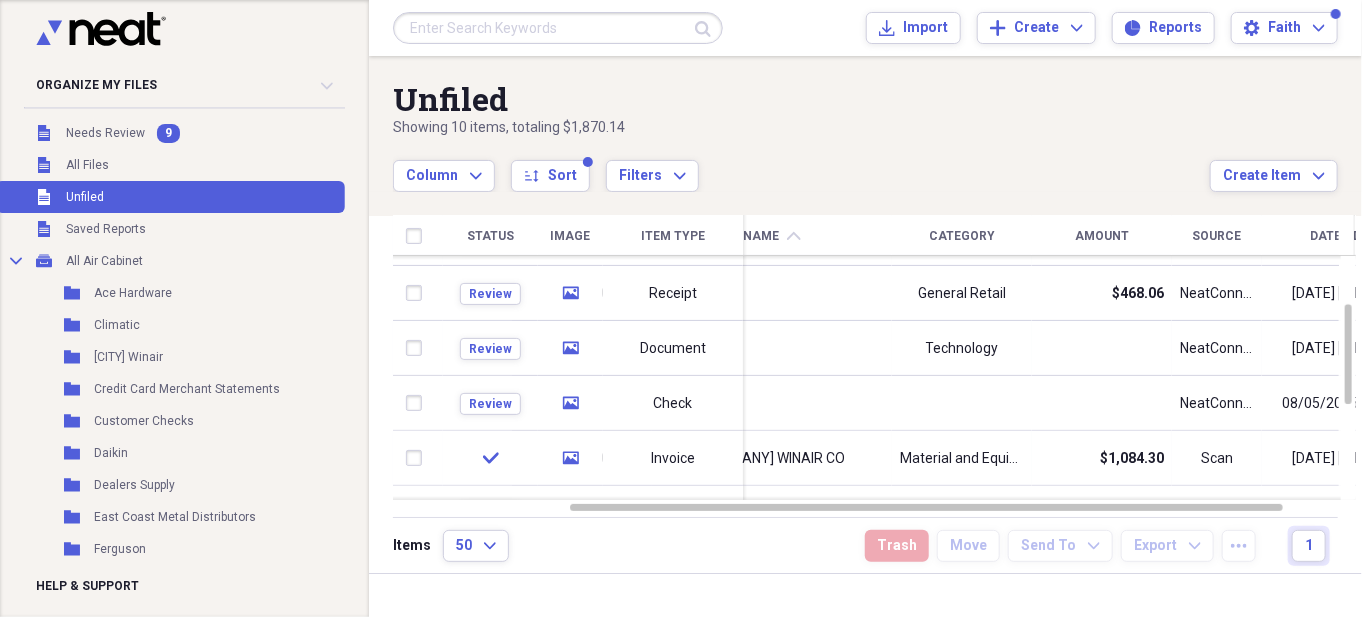 click on "Name chevron-up" at bounding box center (772, 236) 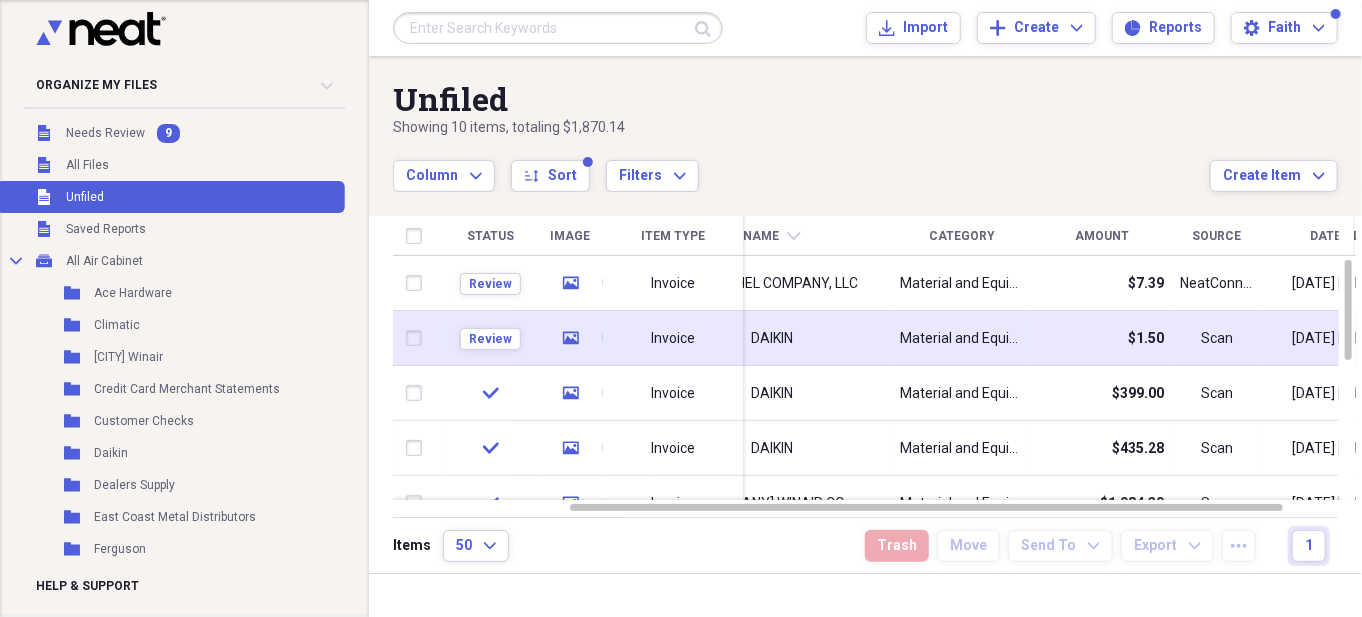 click on "DAIKIN" at bounding box center [772, 338] 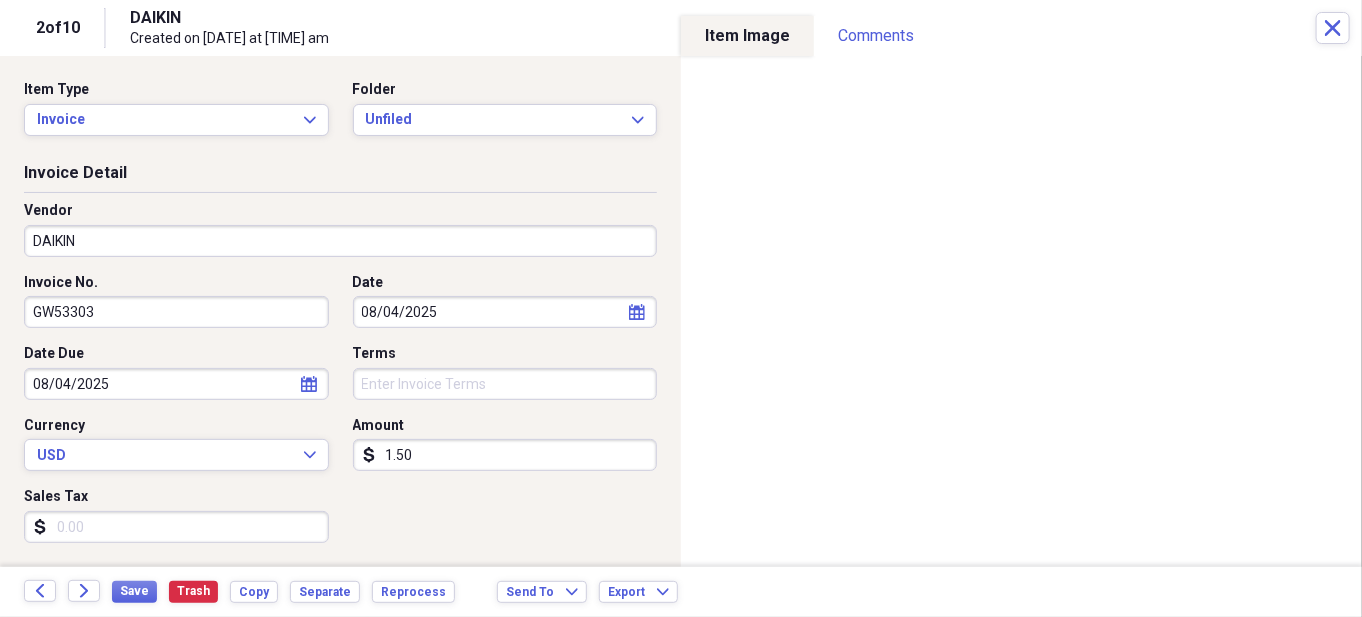click on "1.50" at bounding box center [505, 455] 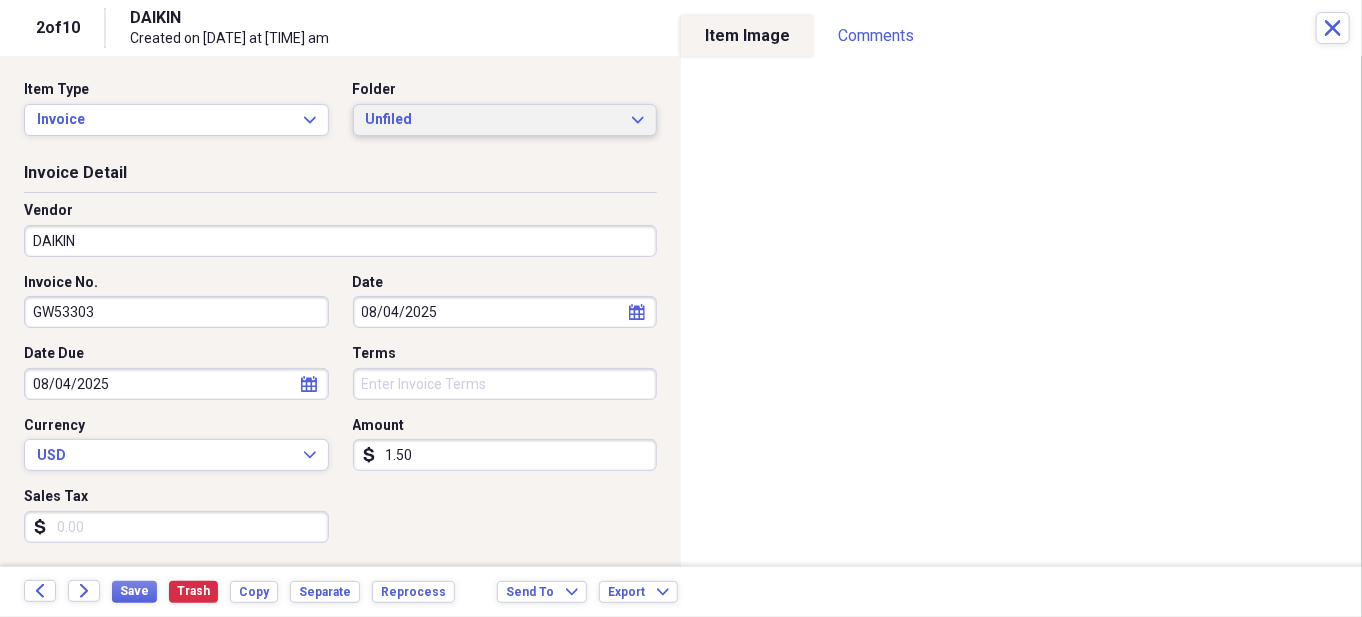 click on "Unfiled" at bounding box center (493, 120) 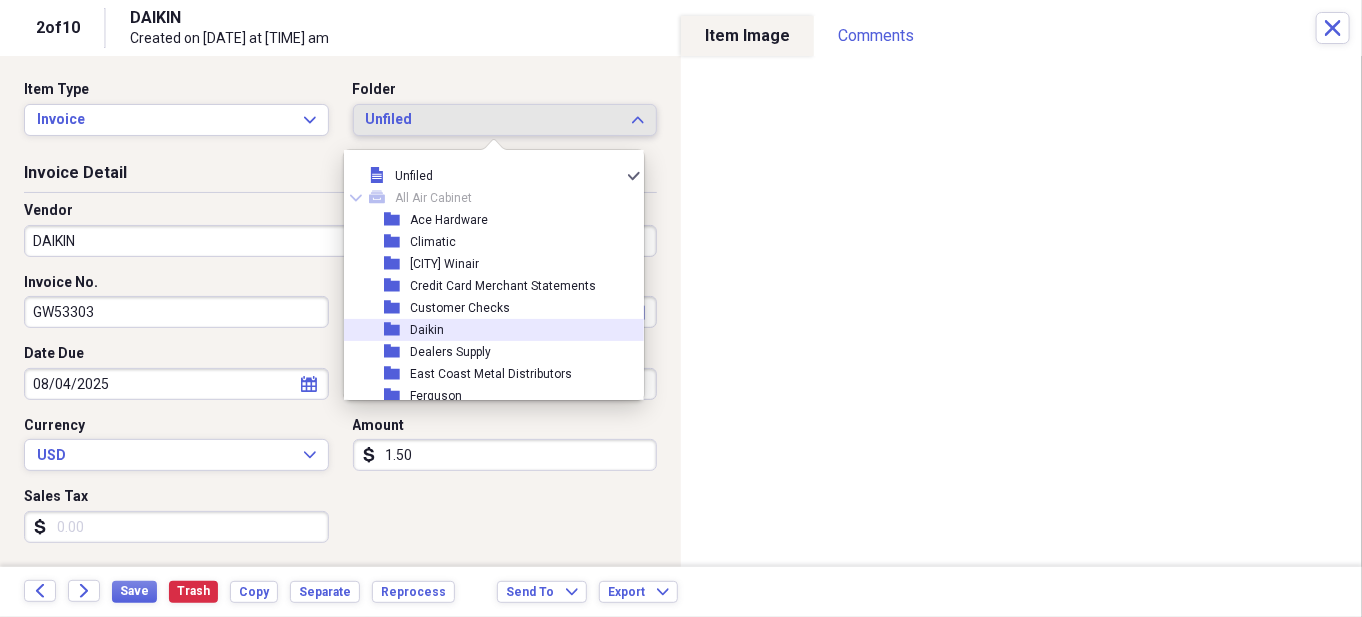 click on "Daikin" at bounding box center [427, 330] 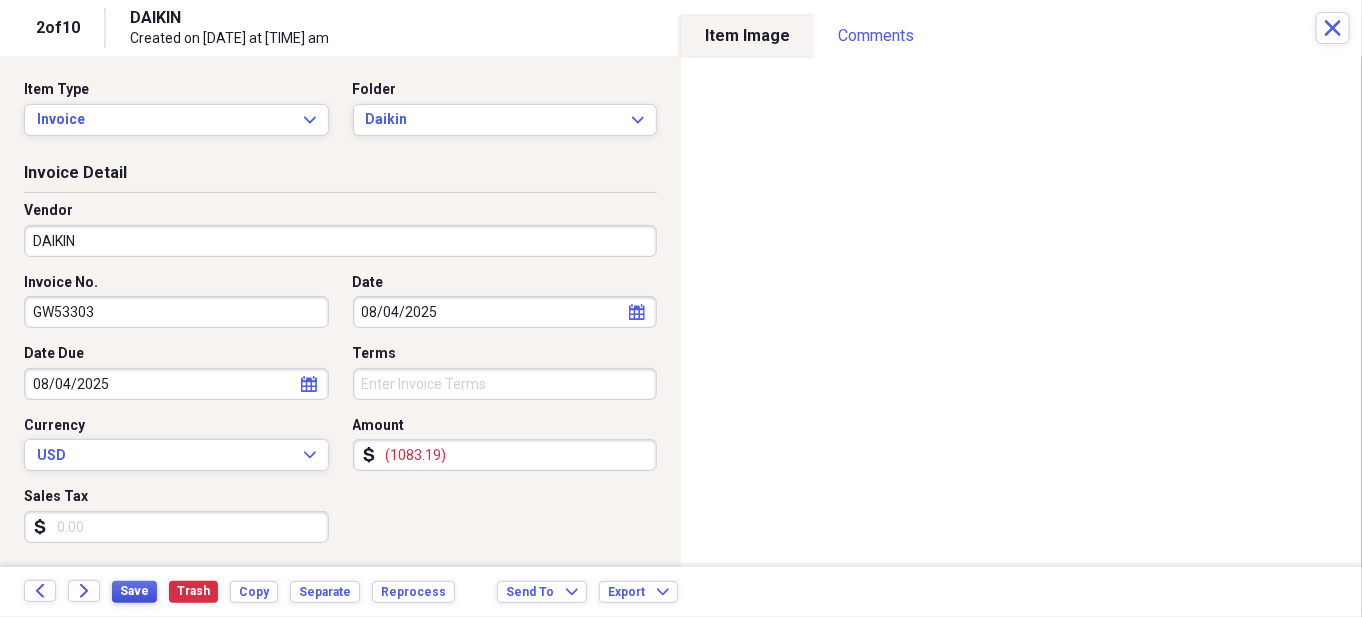 type on "(1083.19)" 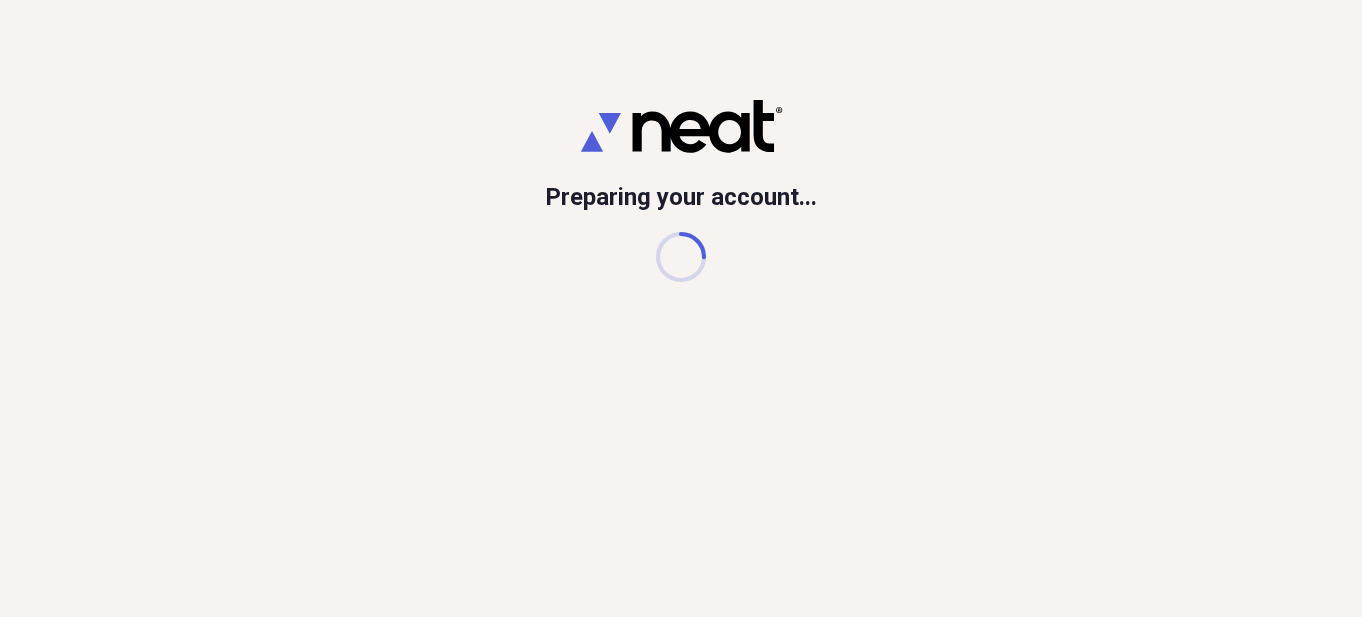 scroll, scrollTop: 0, scrollLeft: 0, axis: both 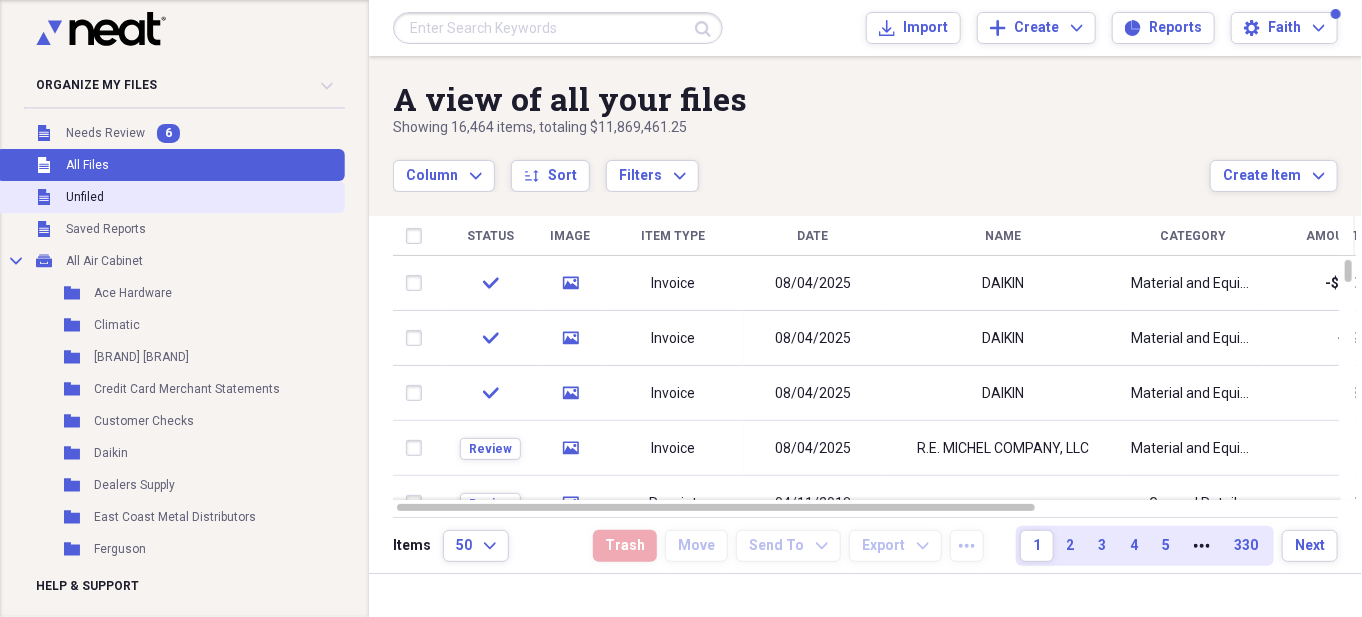 click on "Unfiled Unfiled" at bounding box center (170, 197) 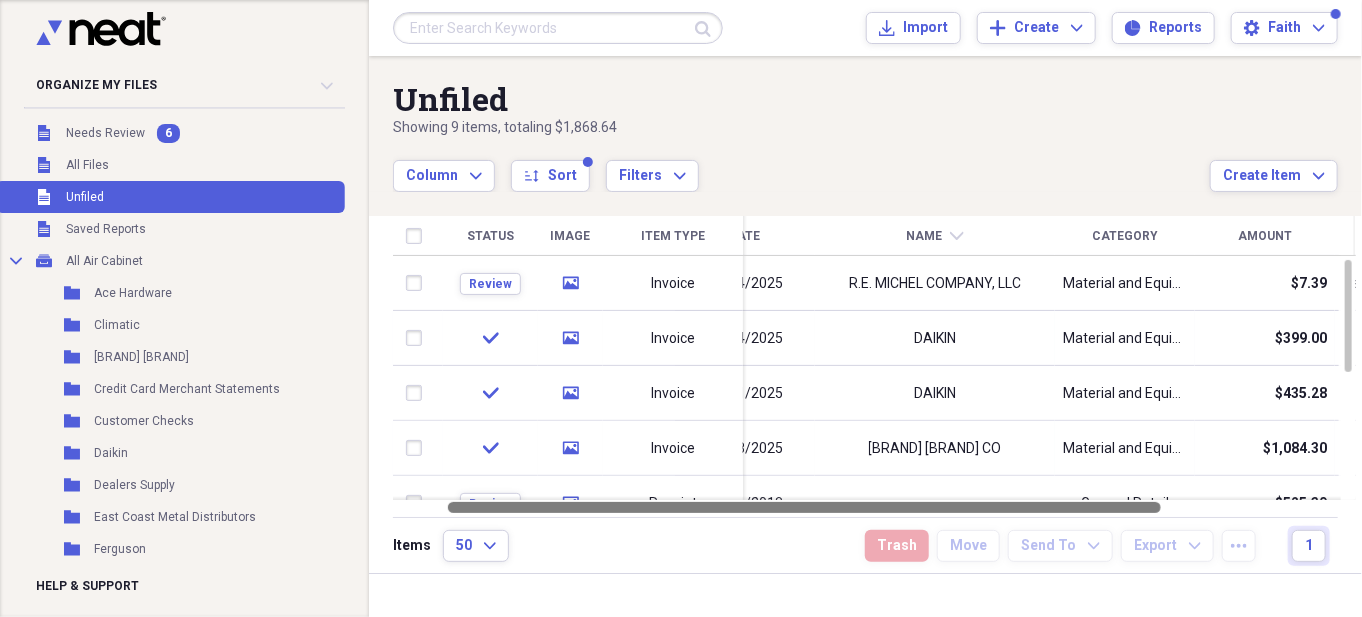 drag, startPoint x: 935, startPoint y: 505, endPoint x: 985, endPoint y: 503, distance: 50.039986 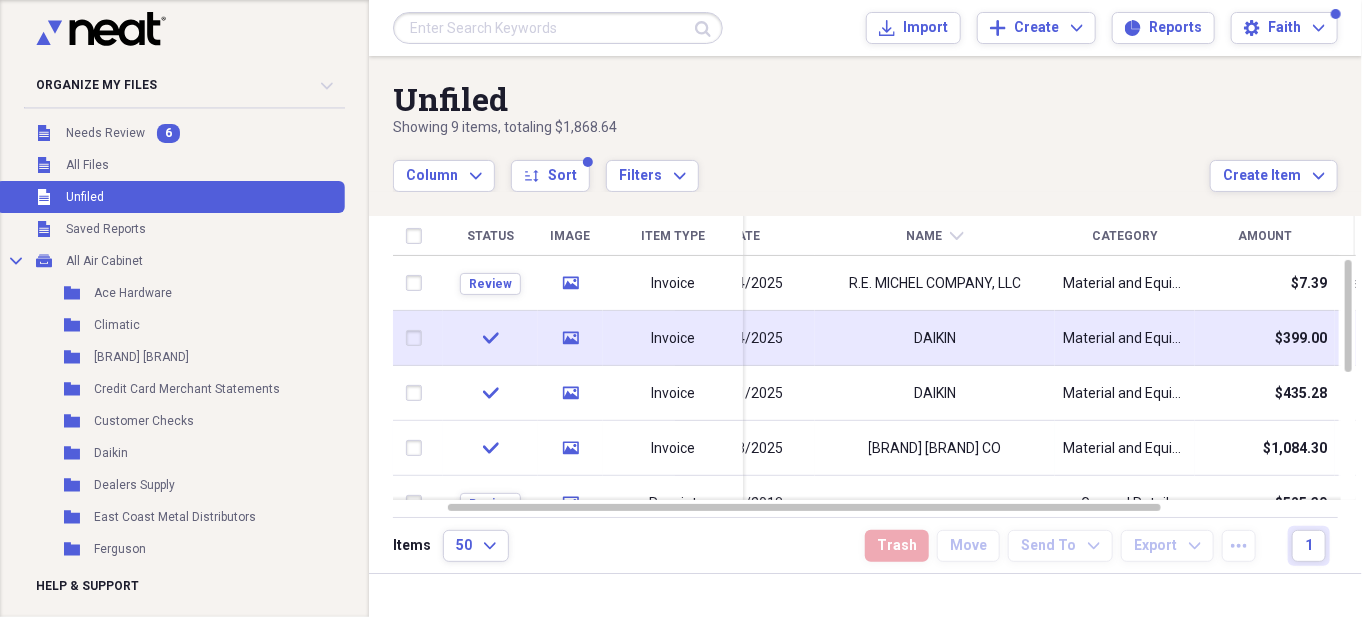 click on "DAIKIN" at bounding box center [935, 338] 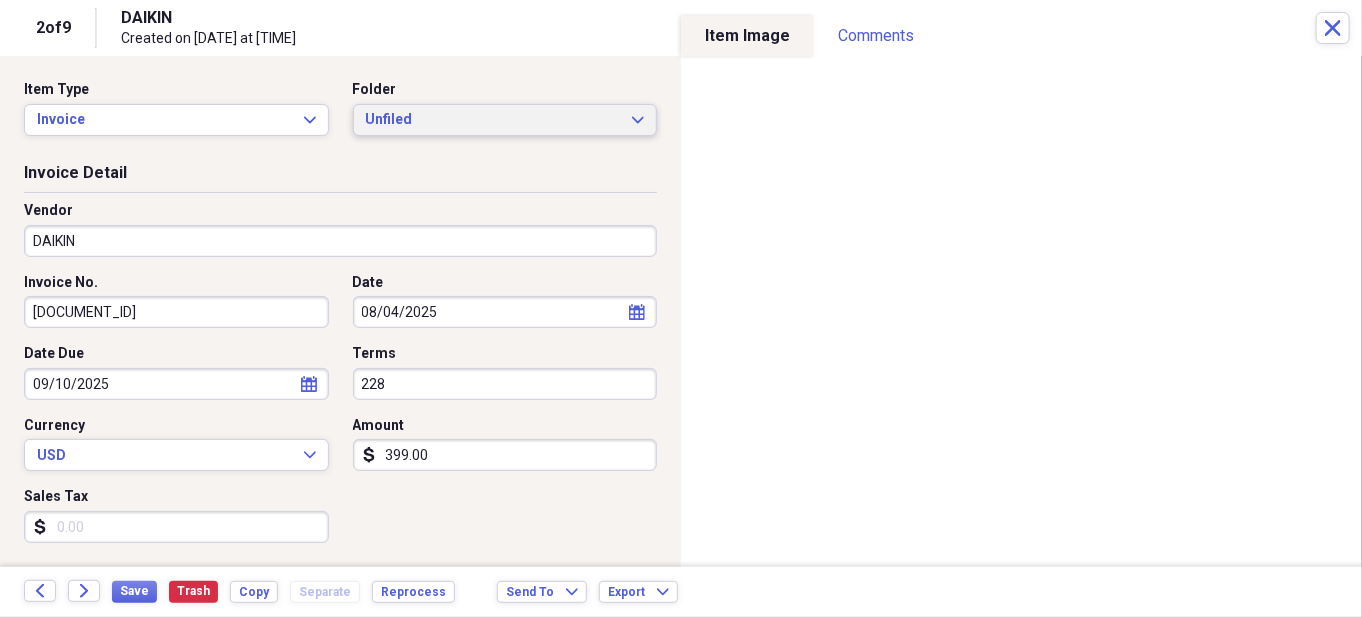 click on "Unfiled" at bounding box center [493, 120] 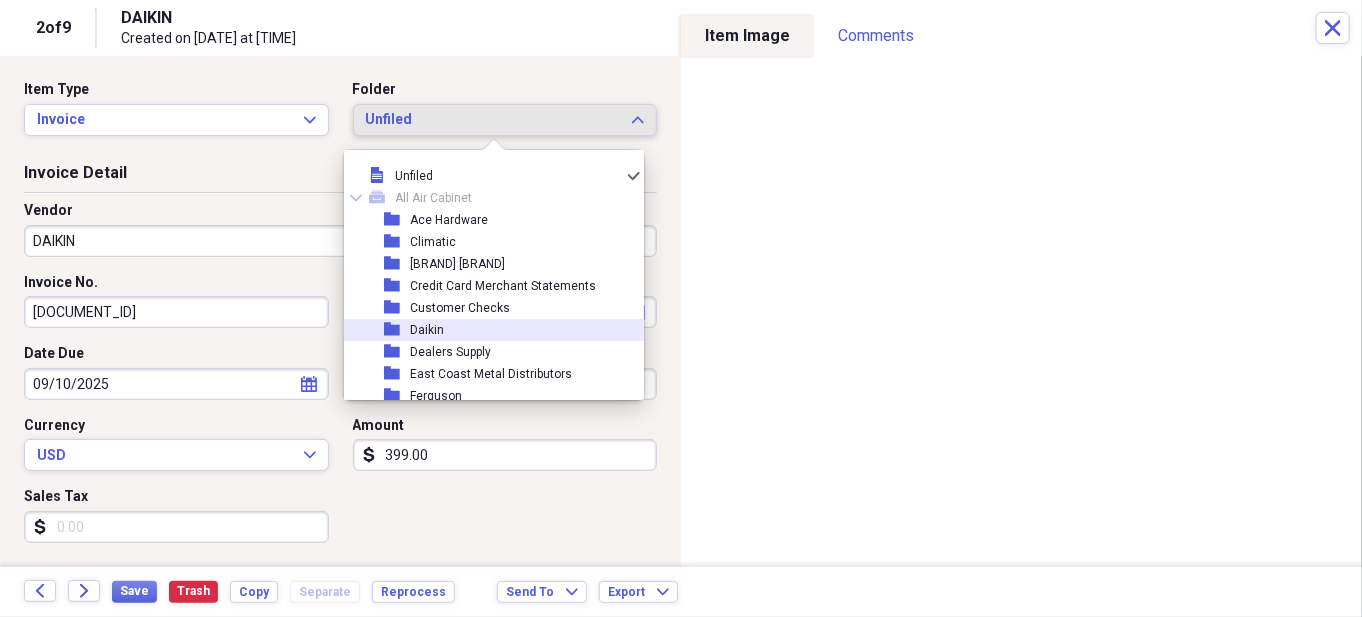 click on "folder Daikin" at bounding box center (486, 330) 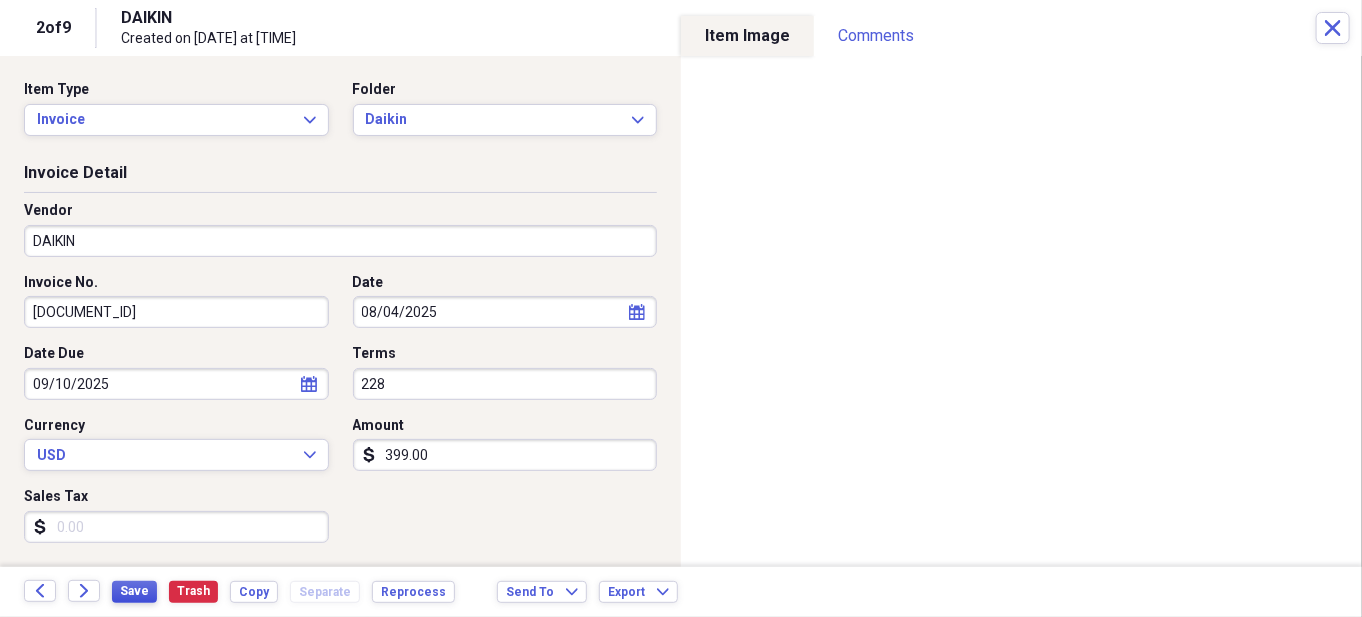 click on "Save" at bounding box center (134, 591) 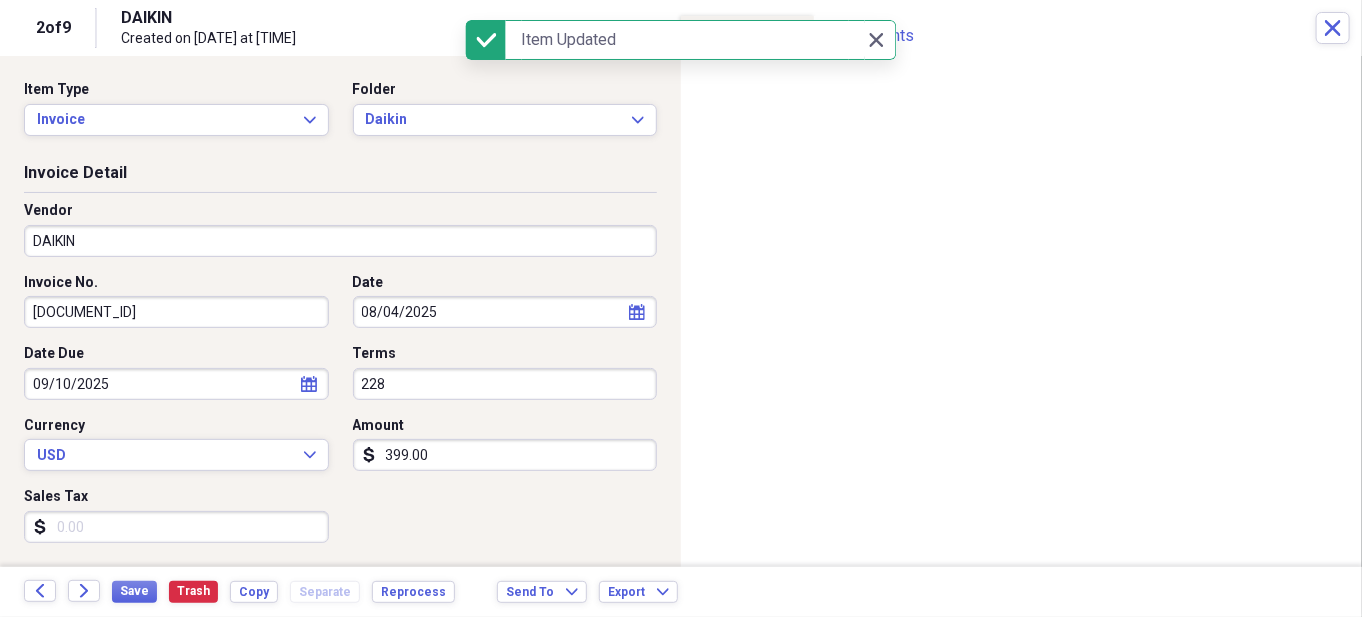 click on "[NUMBER] of [NUMBER] [BRAND] Created on [DATE] at [TIME] Close" at bounding box center (681, 28) 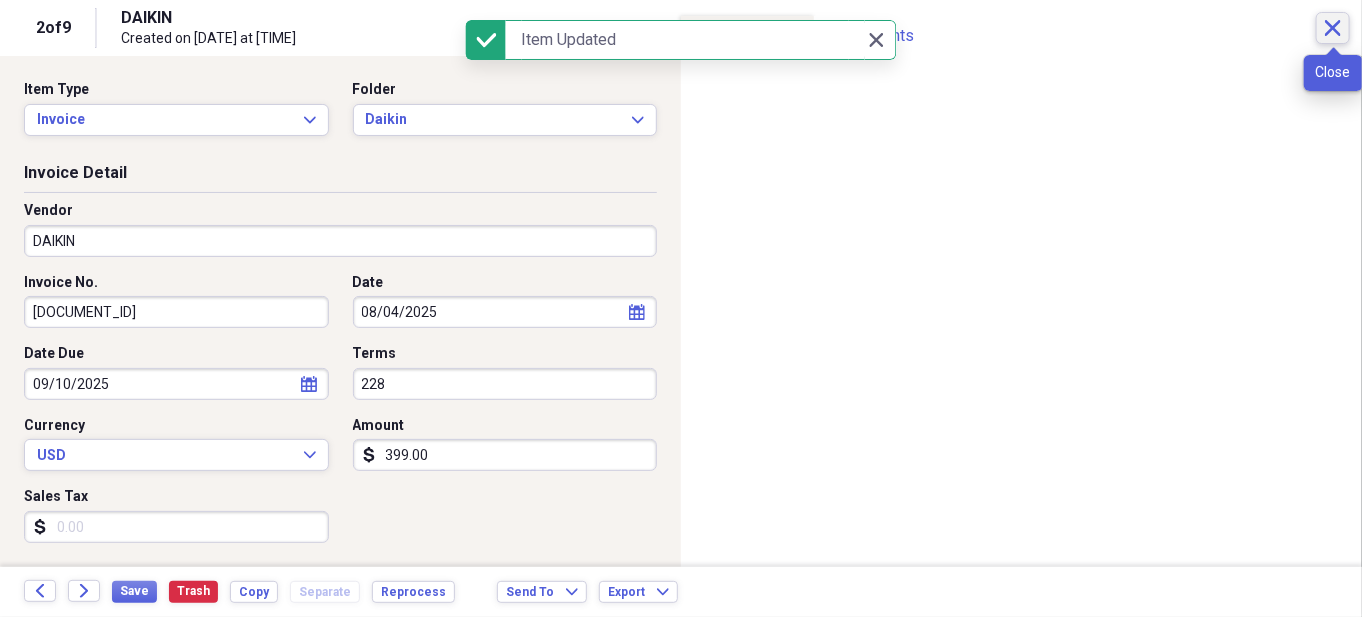 click on "Close" 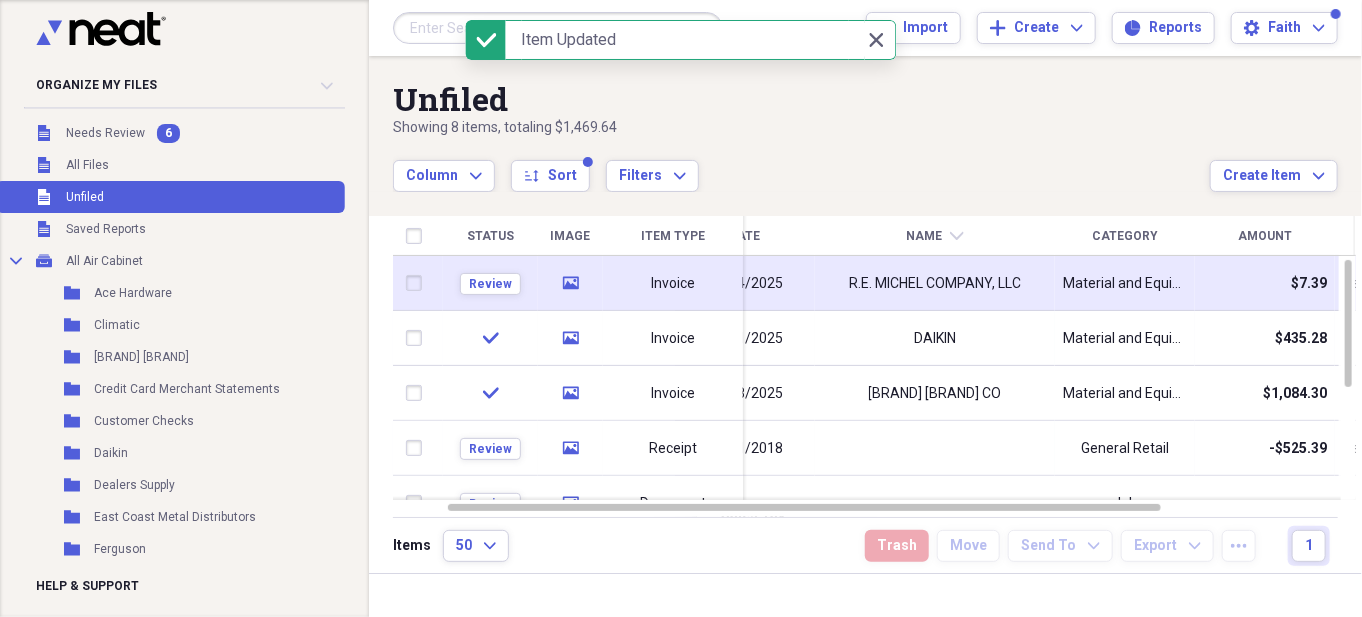 click on "R.E. MICHEL COMPANY, LLC" at bounding box center [935, 283] 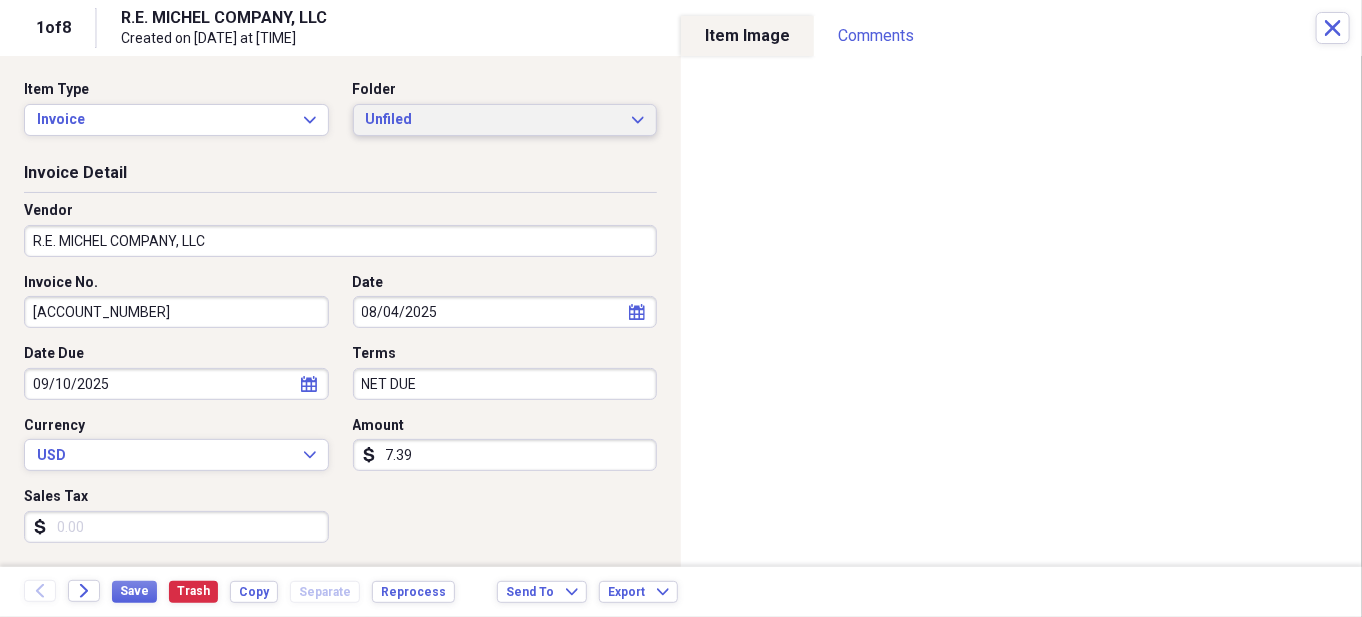 click on "Unfiled" at bounding box center [493, 120] 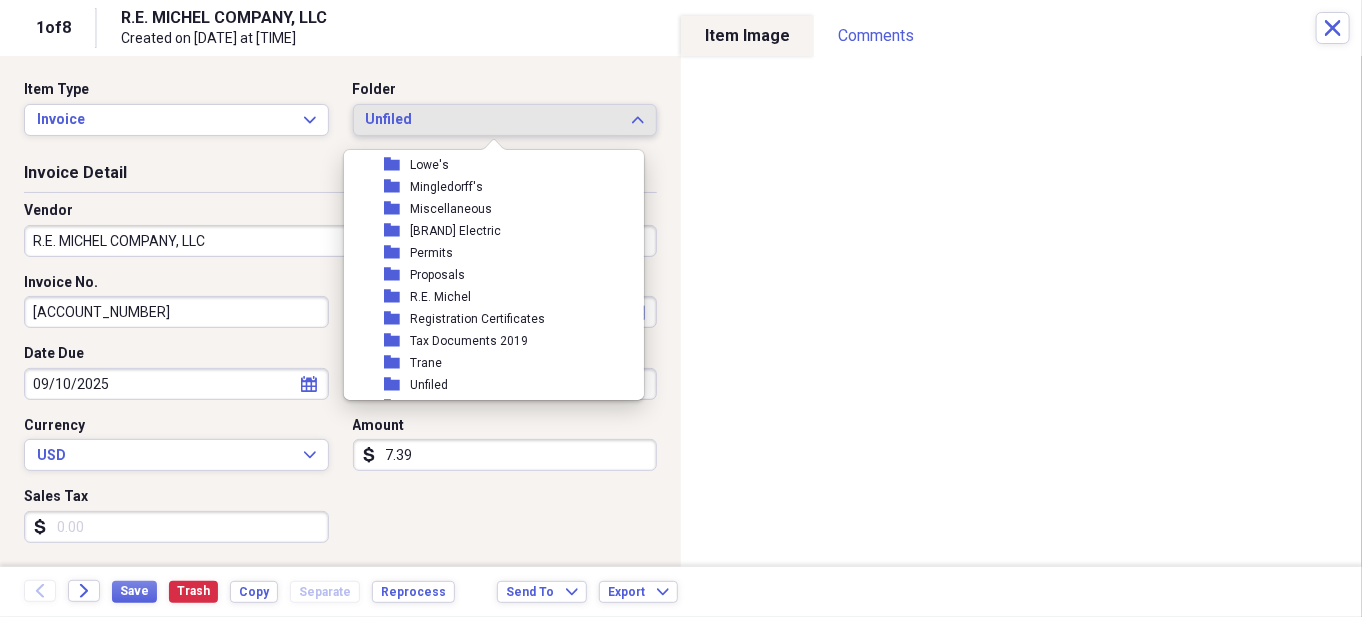scroll, scrollTop: 400, scrollLeft: 0, axis: vertical 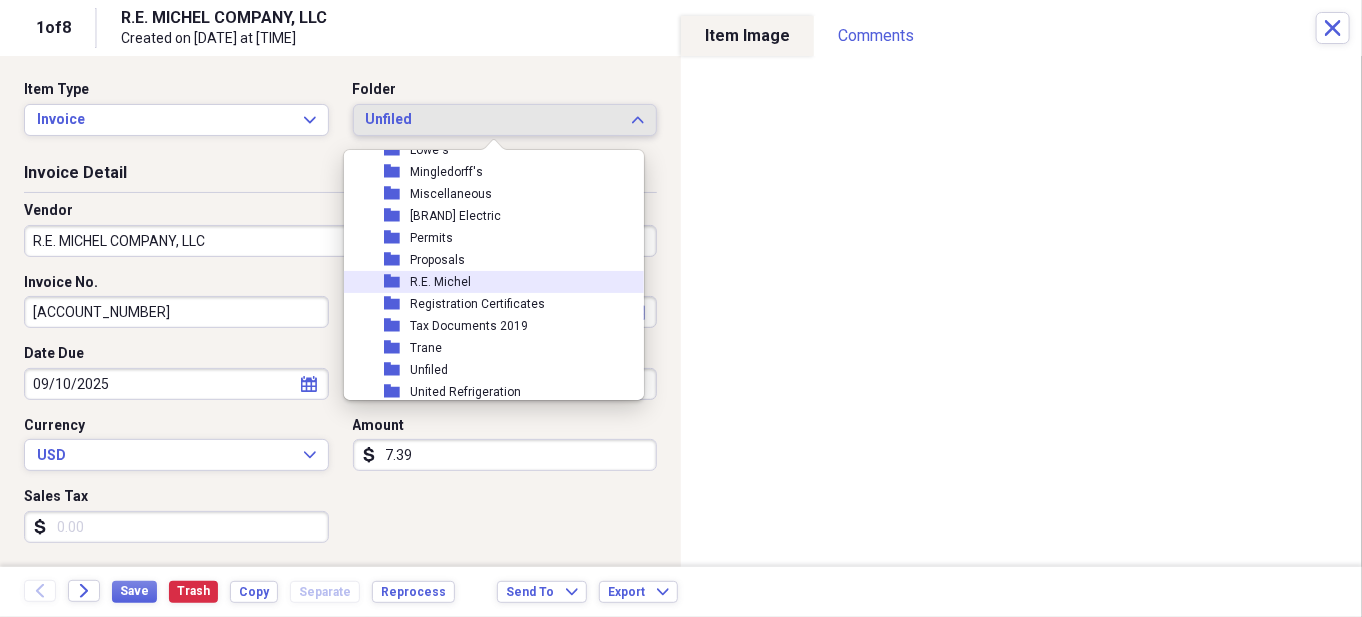 click on "R.E. Michel" at bounding box center (440, 282) 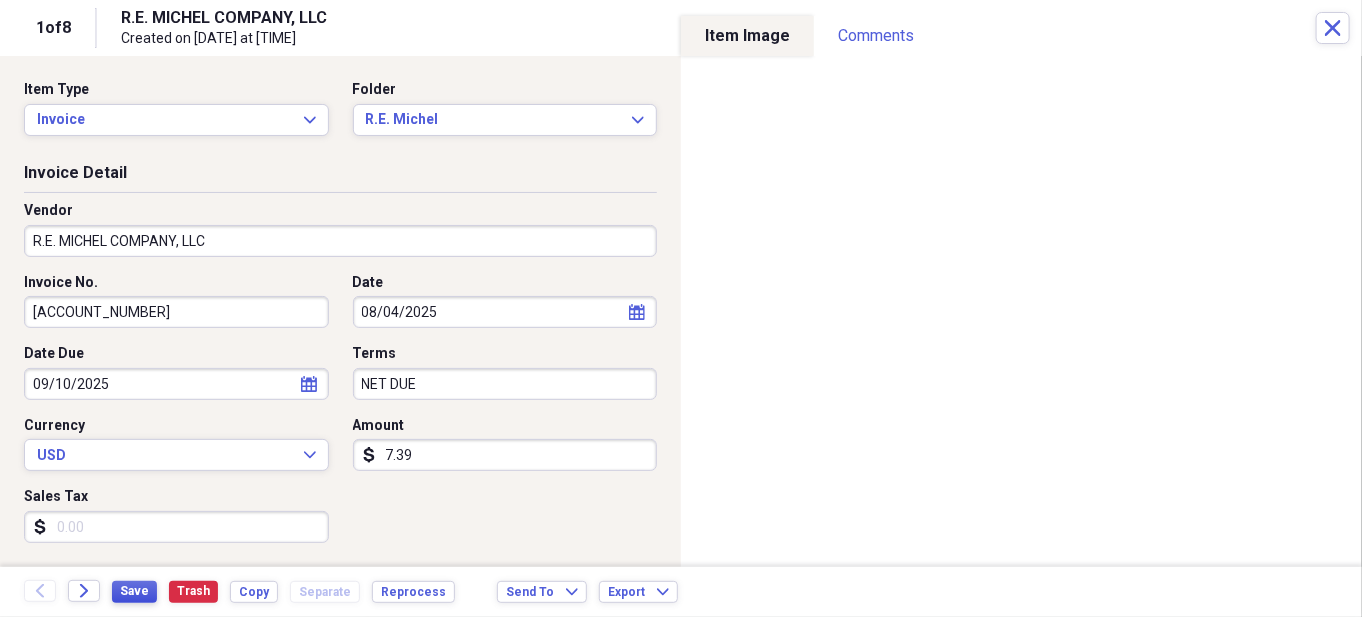click on "Save" at bounding box center (134, 591) 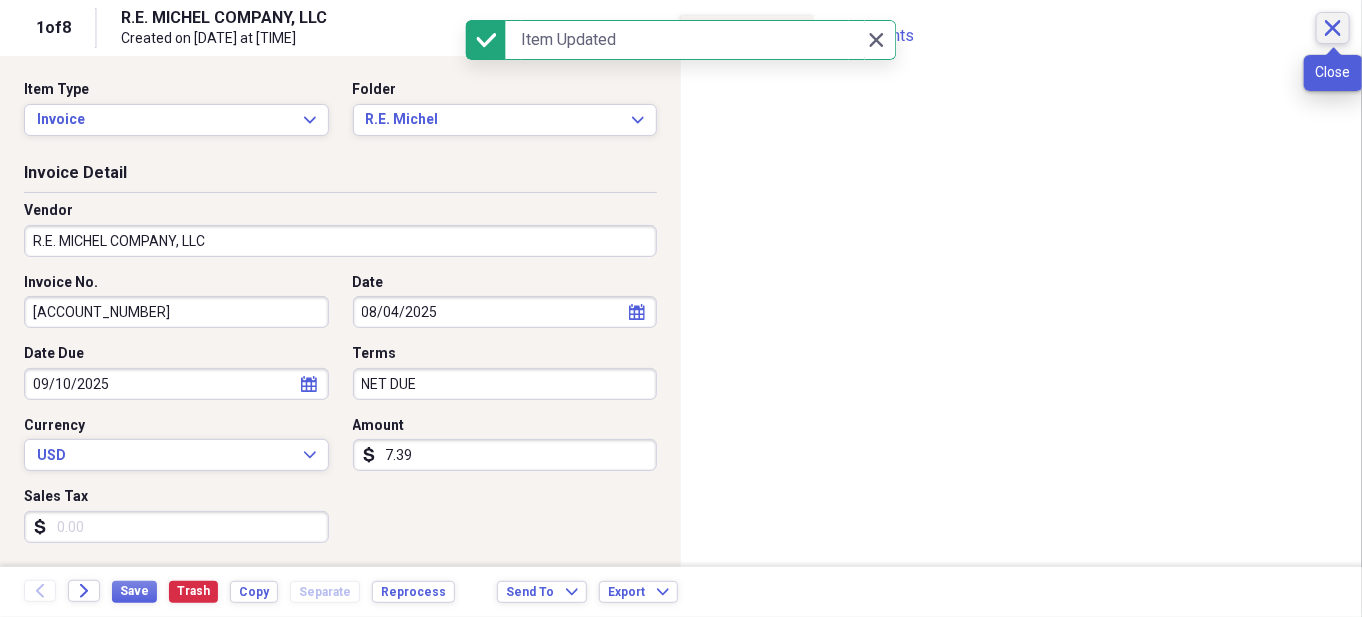 click on "Close" 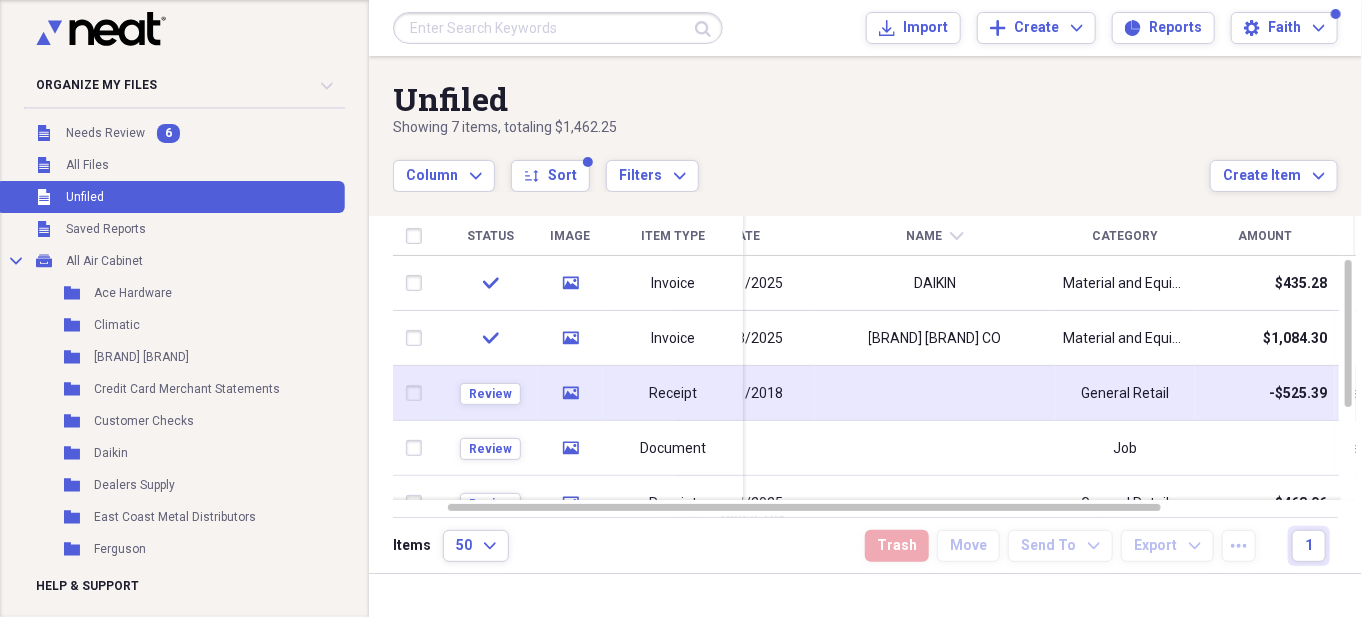 click on "media" 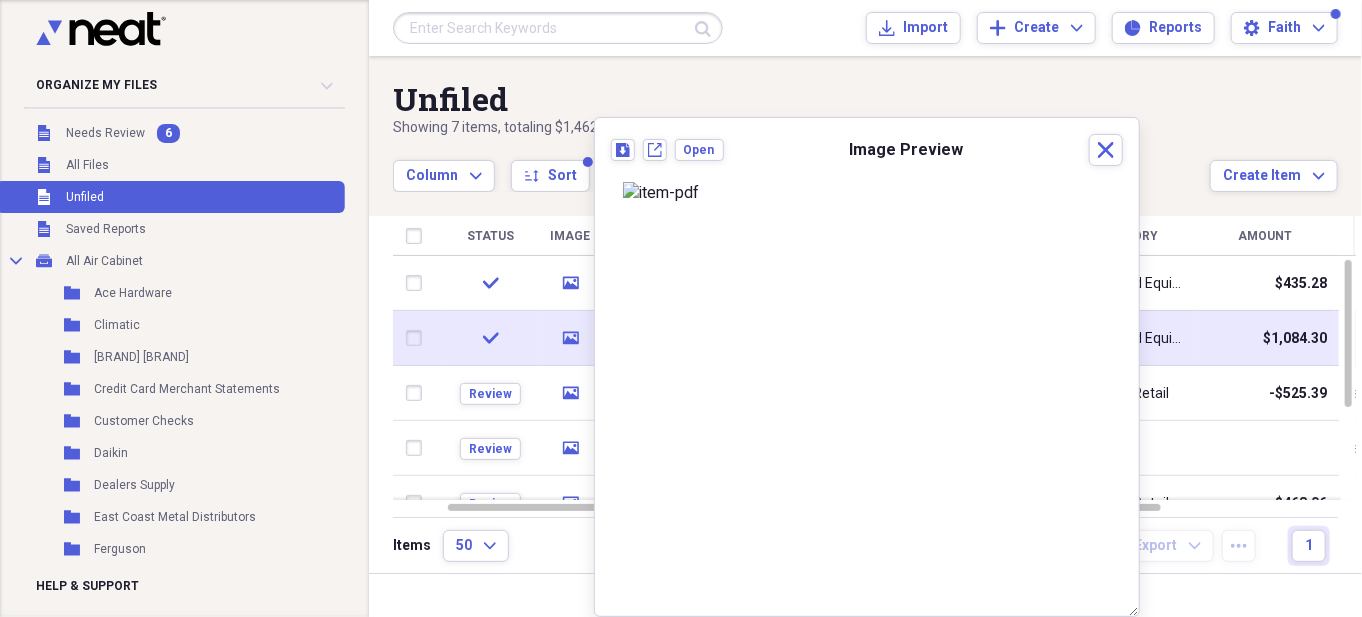 click 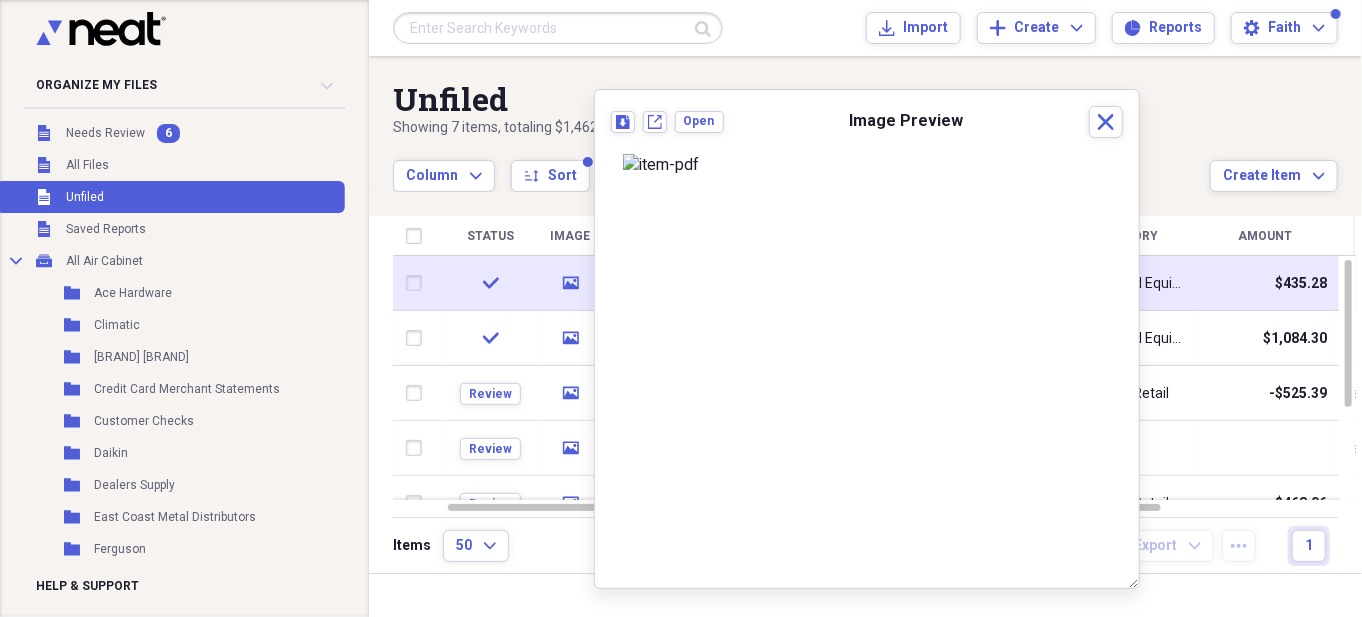 click on "media" 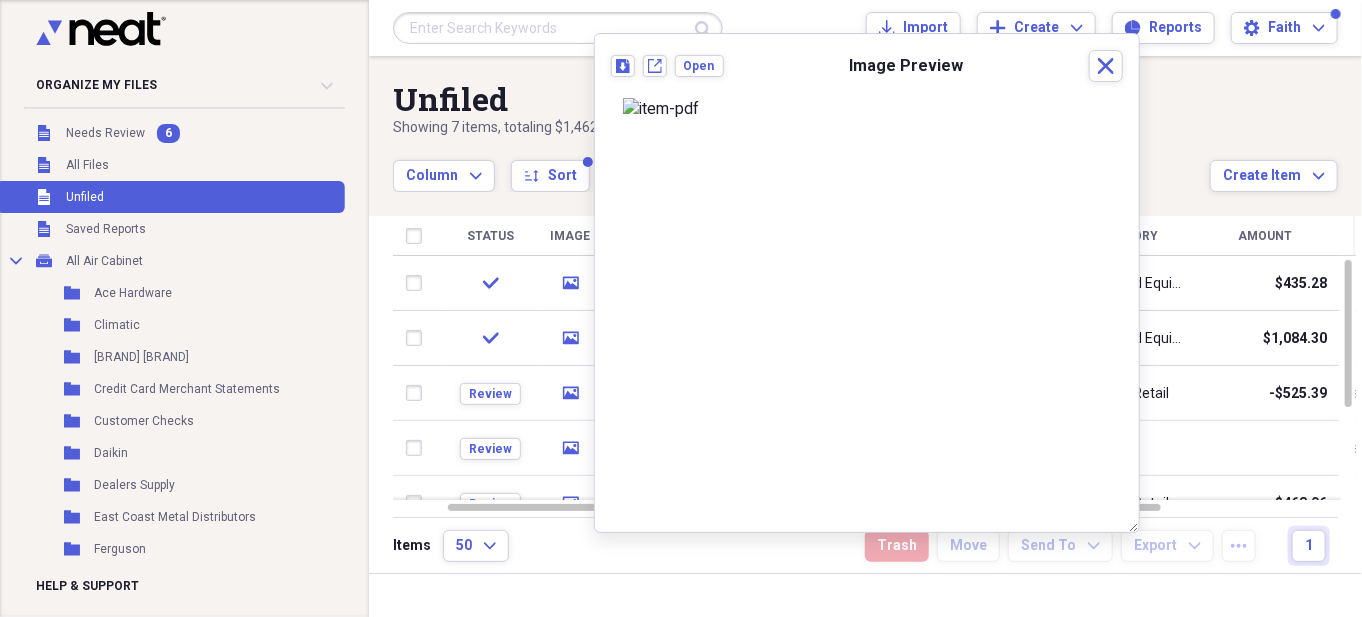 click on "Showing 7 items , totaling $1,462.25" at bounding box center (801, 128) 